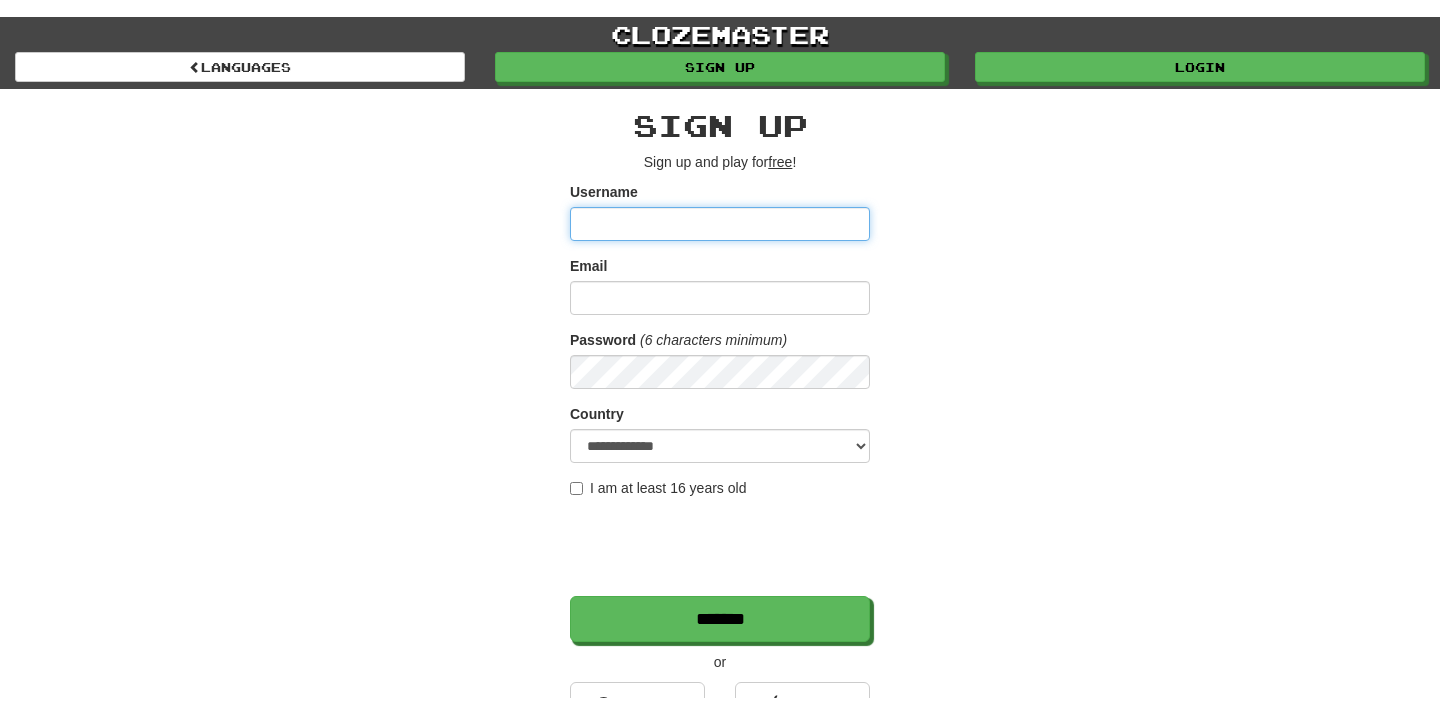 scroll, scrollTop: 0, scrollLeft: 0, axis: both 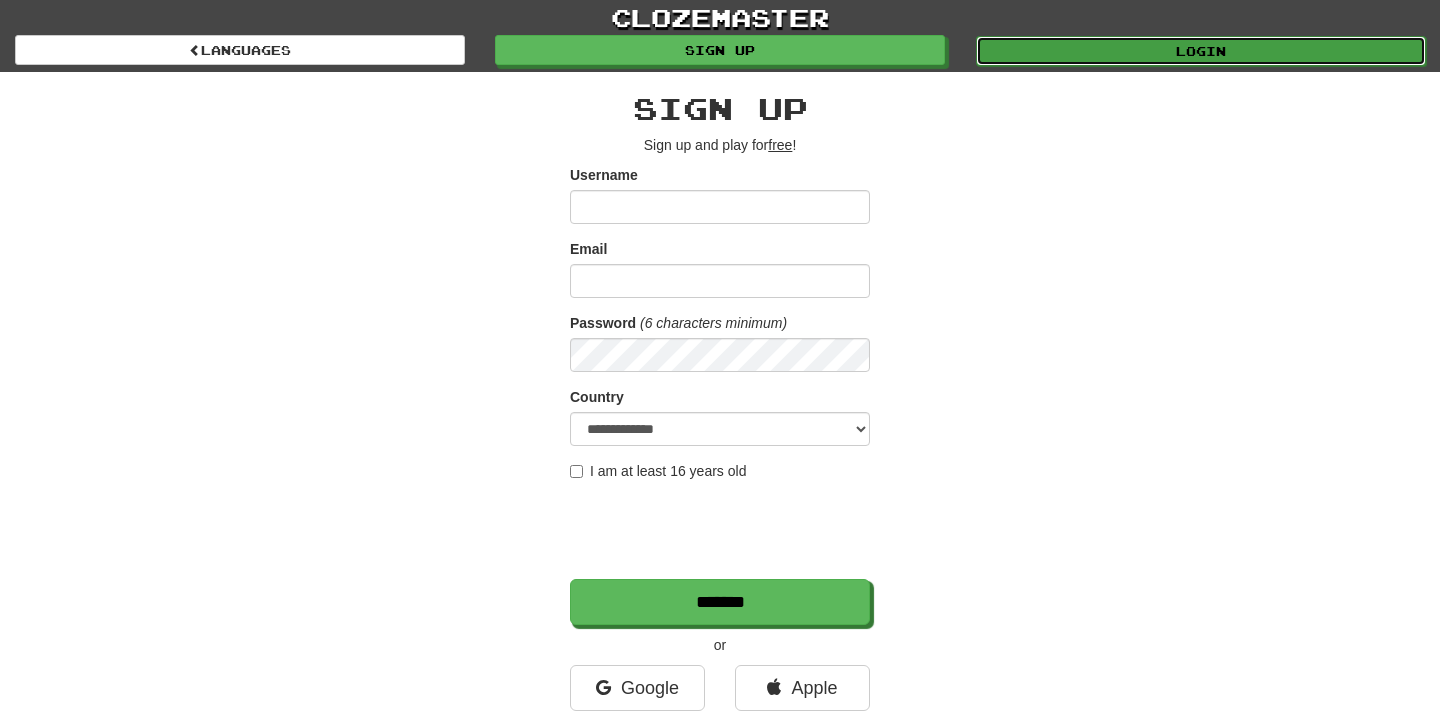 click on "Login" at bounding box center (1201, 51) 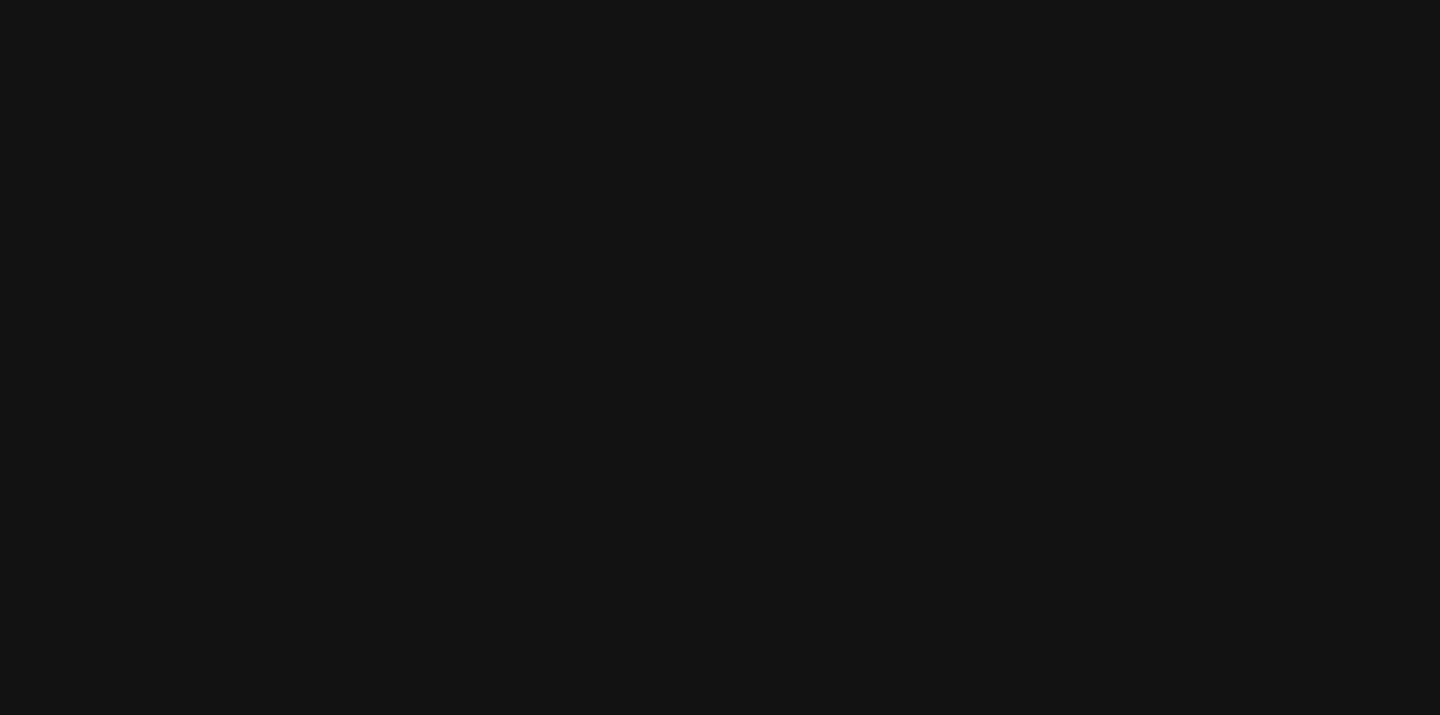 scroll, scrollTop: 0, scrollLeft: 0, axis: both 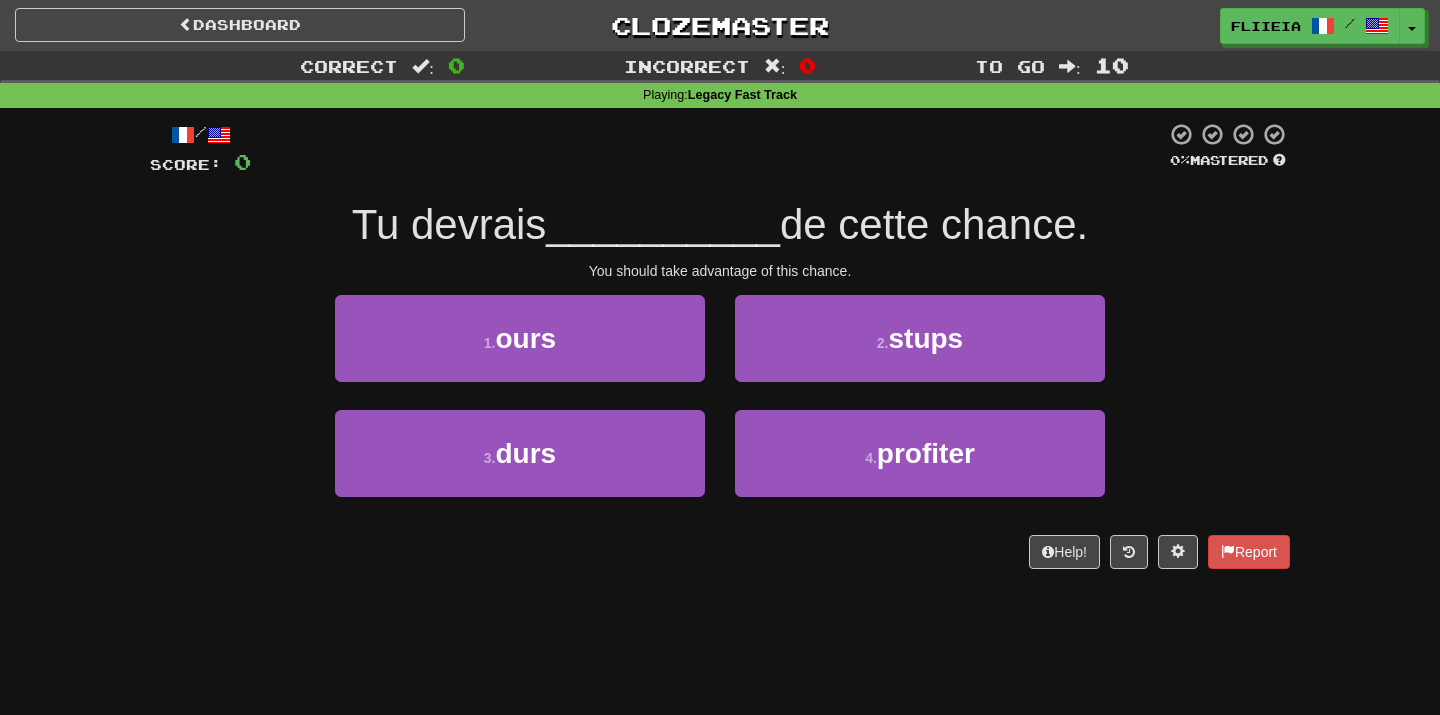 click on "1 .  ours" at bounding box center [520, 352] 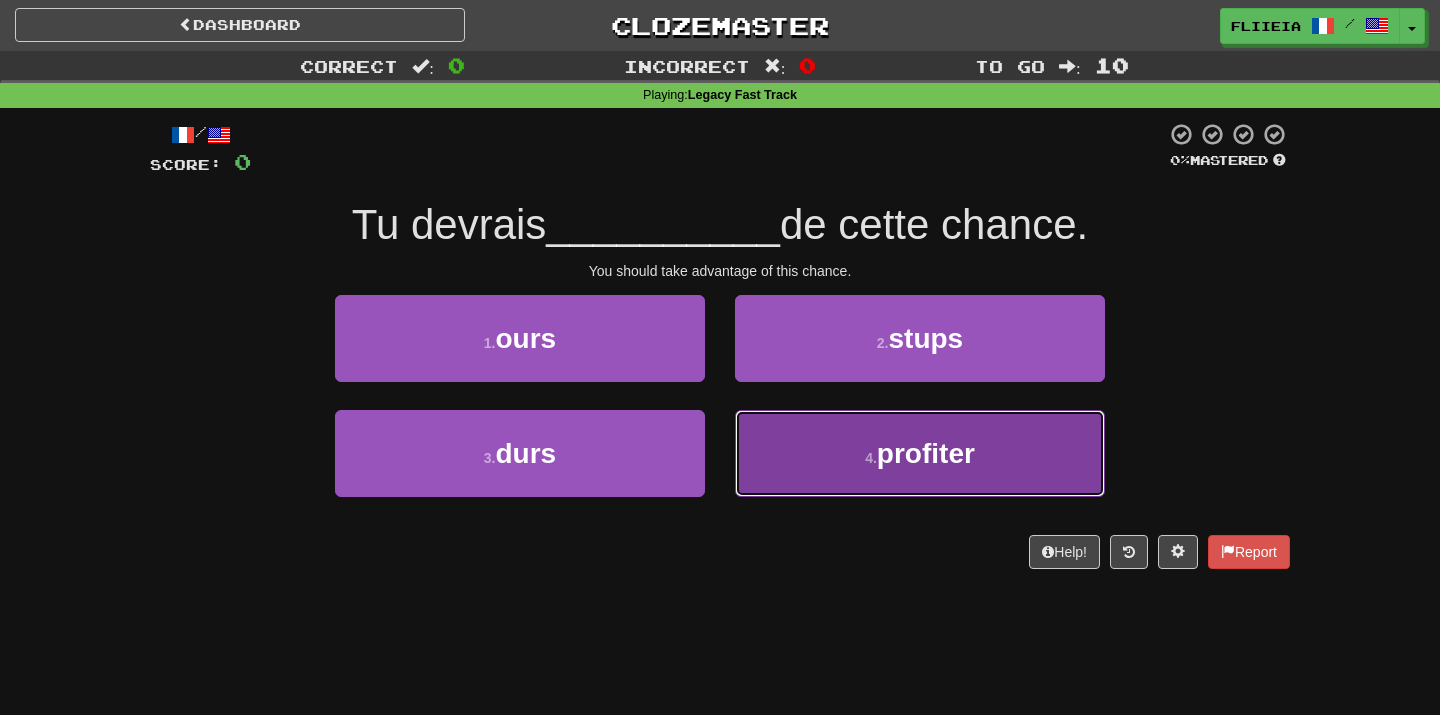 click on "4 .  profiter" at bounding box center [920, 453] 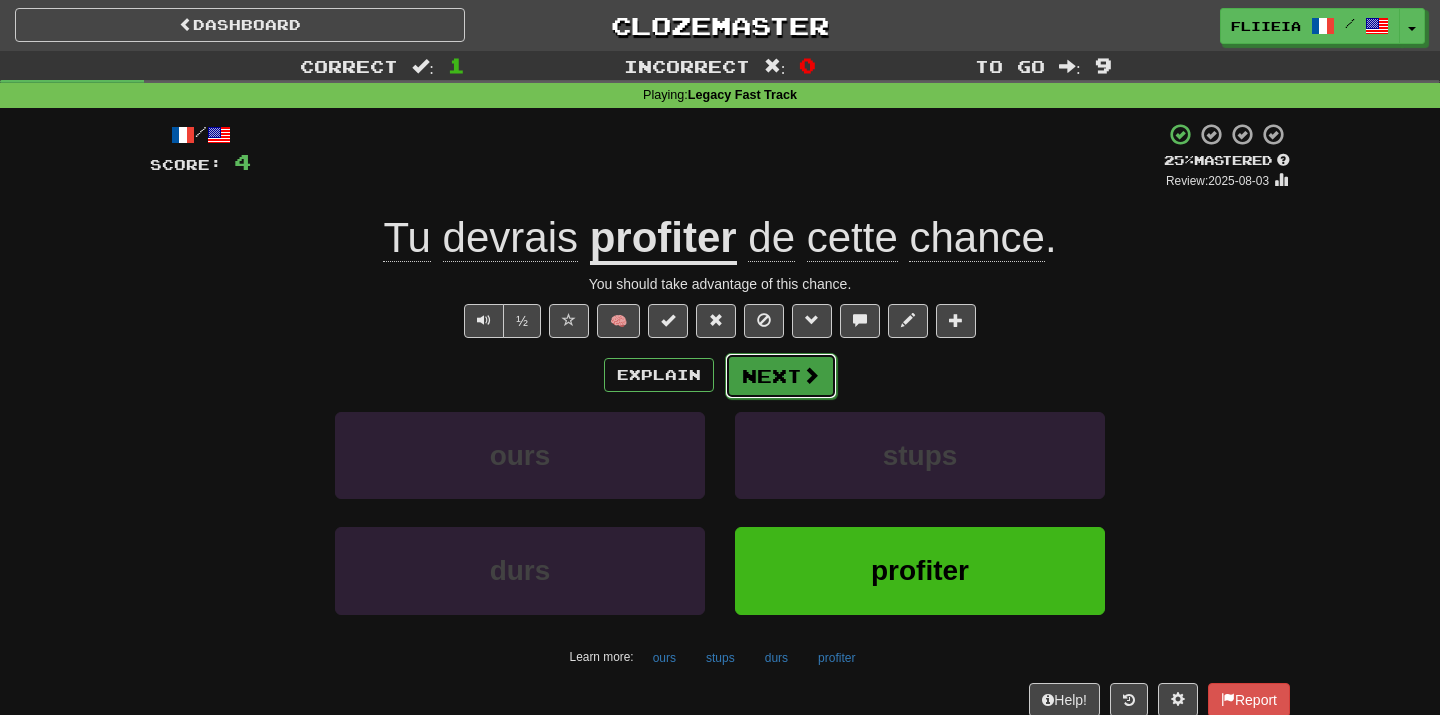 click on "Next" at bounding box center (781, 376) 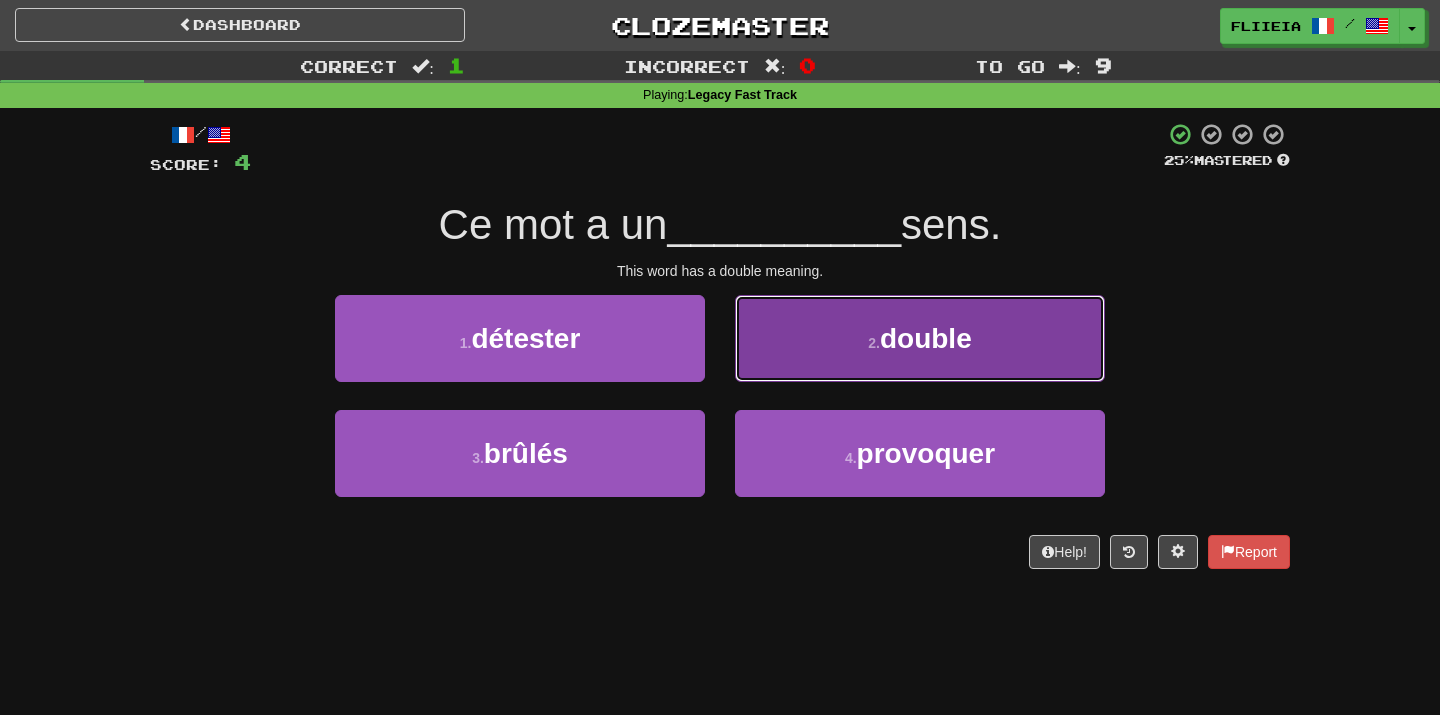 click on "2 .  double" at bounding box center (920, 338) 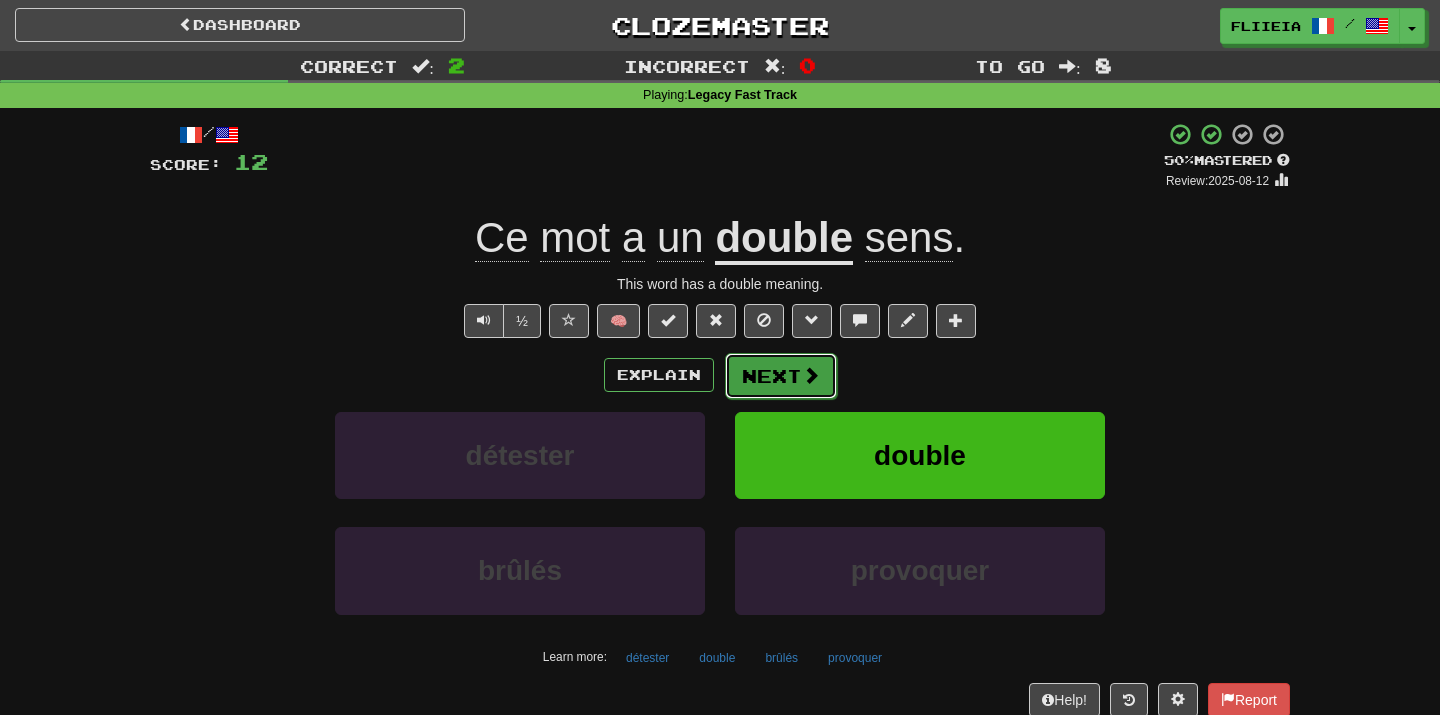 click on "Next" at bounding box center (781, 376) 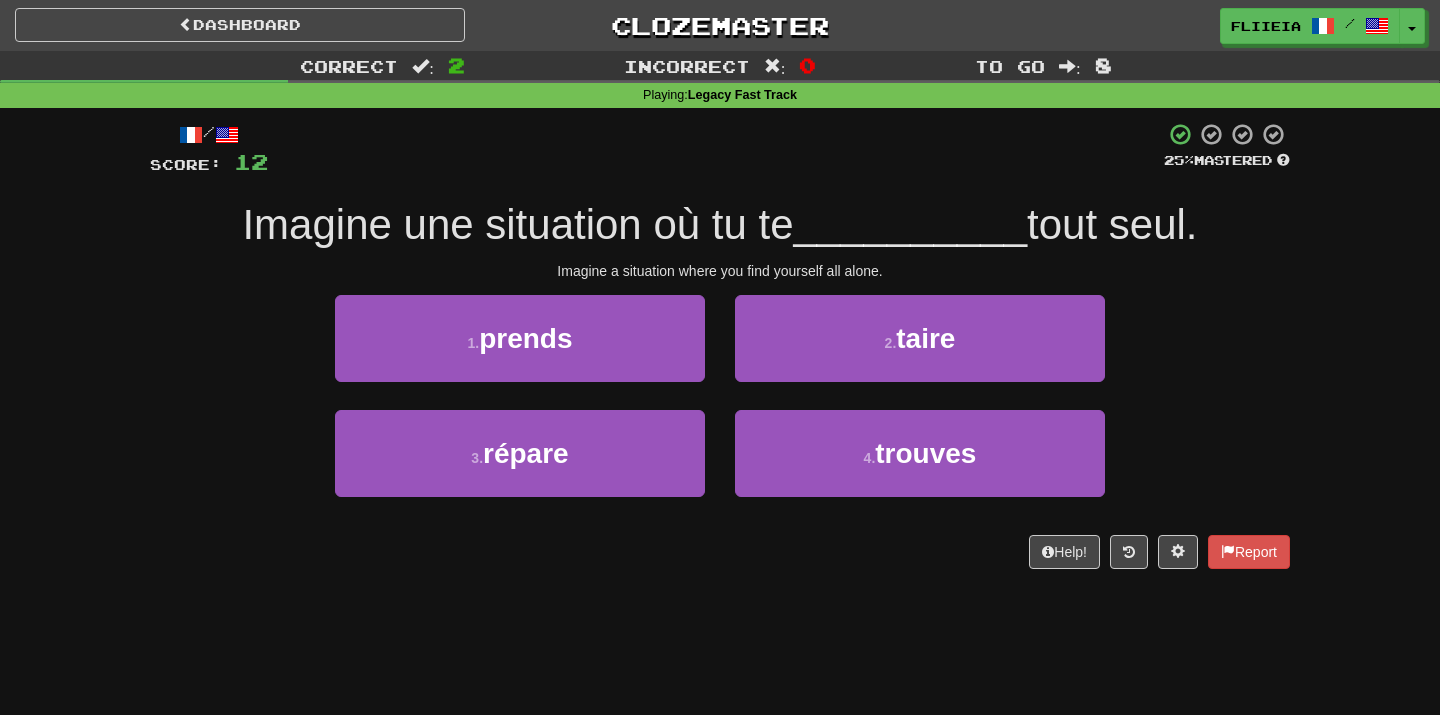 click on "1 .  prends" at bounding box center [520, 352] 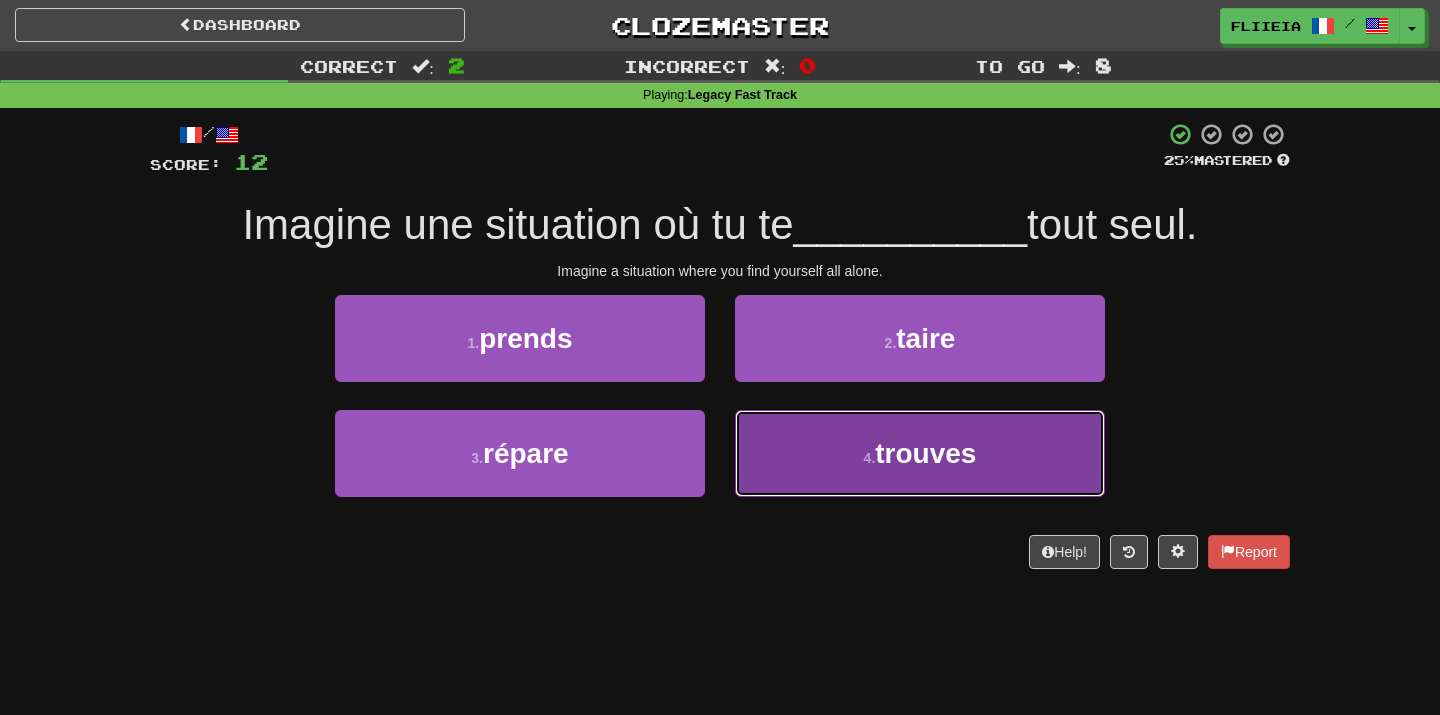 click on "4 .  trouves" at bounding box center [920, 453] 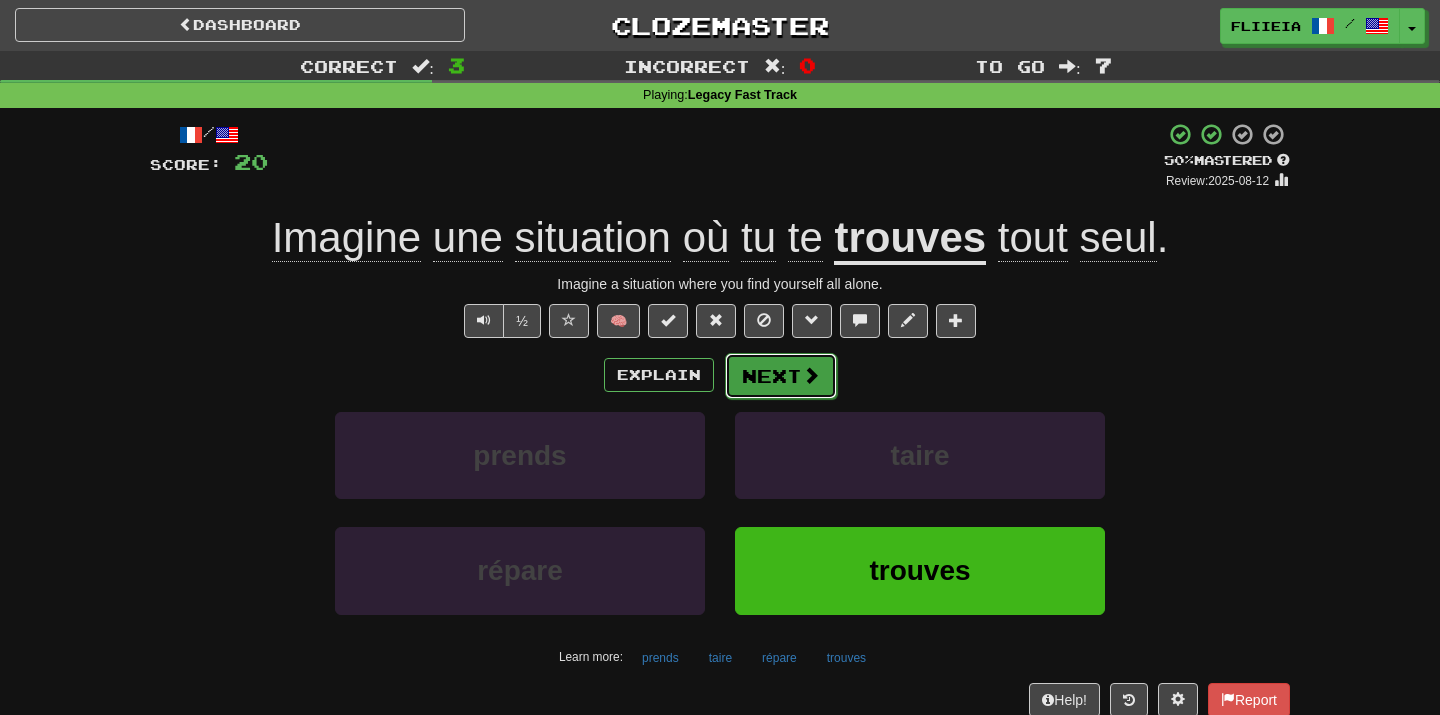 click on "Next" at bounding box center [781, 376] 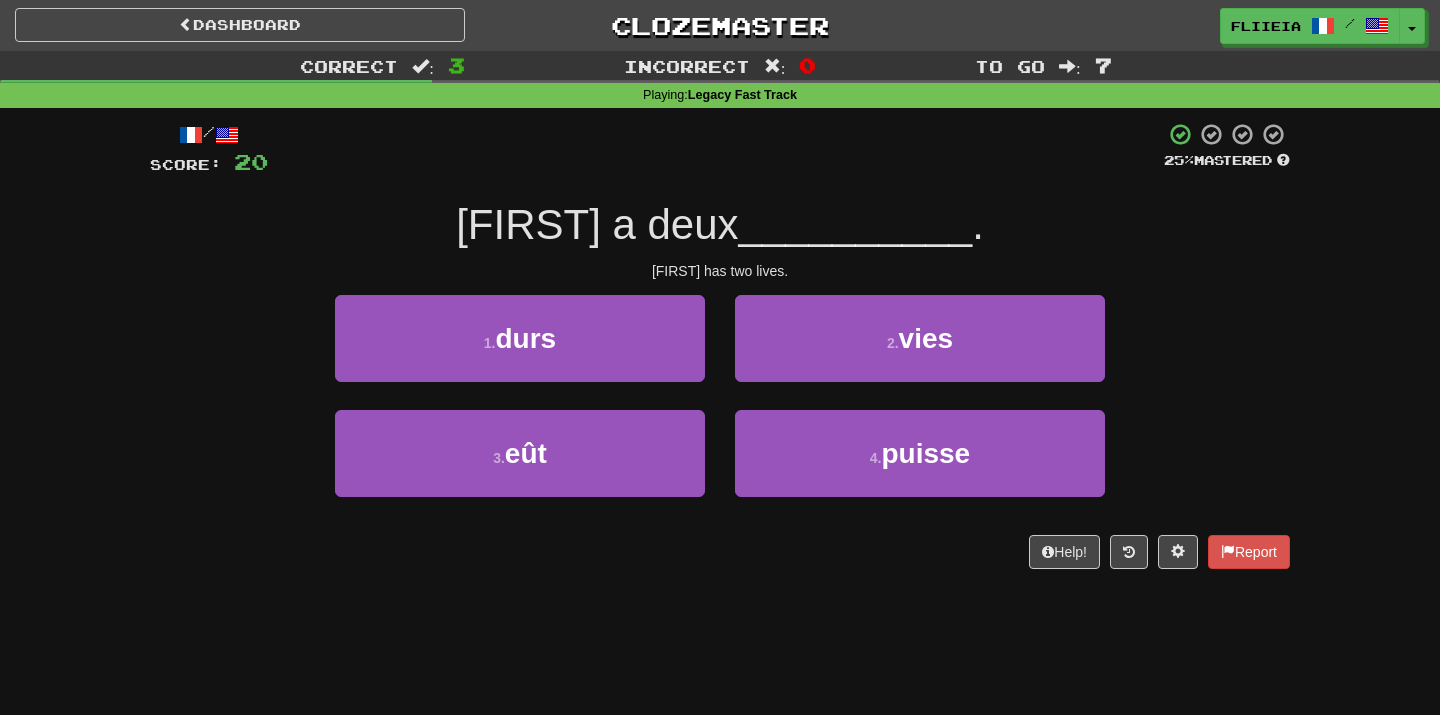 click on "1 .  durs" at bounding box center (520, 352) 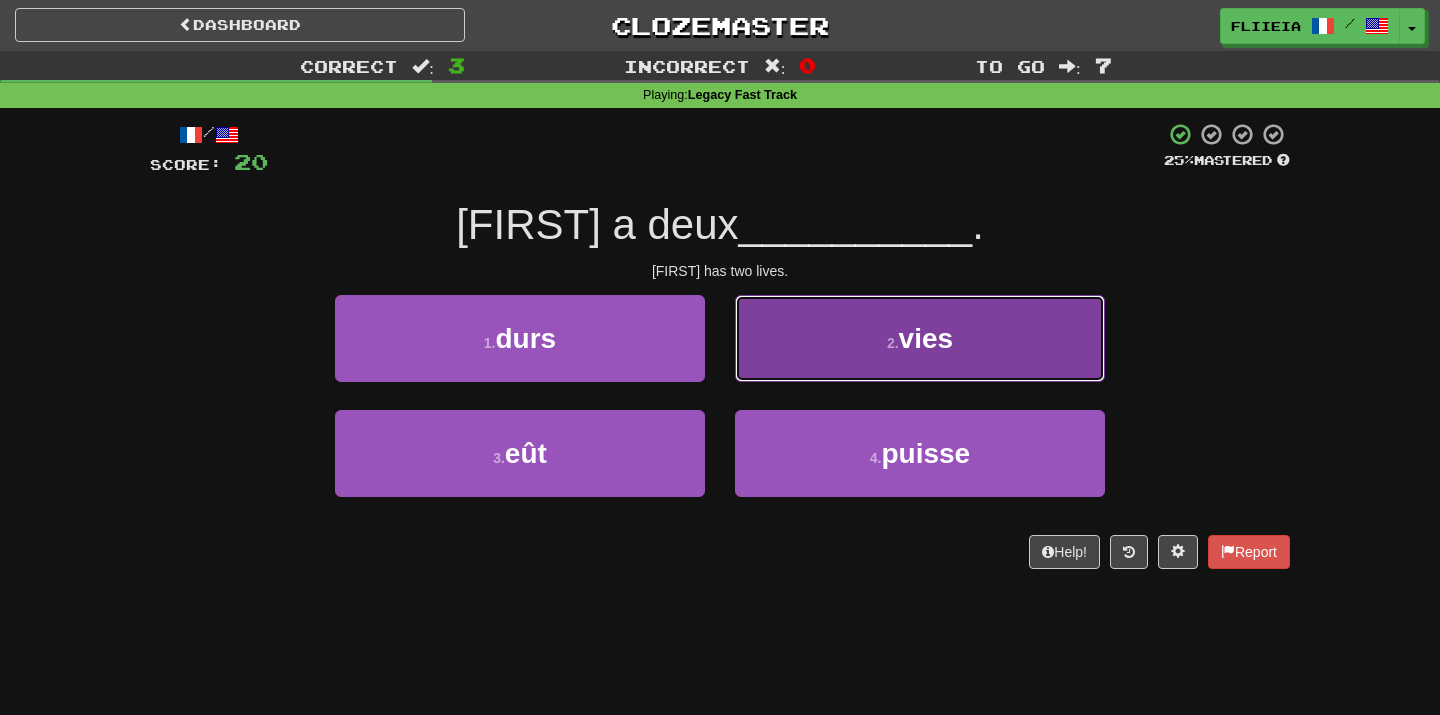 click on "2 .  vies" at bounding box center [920, 338] 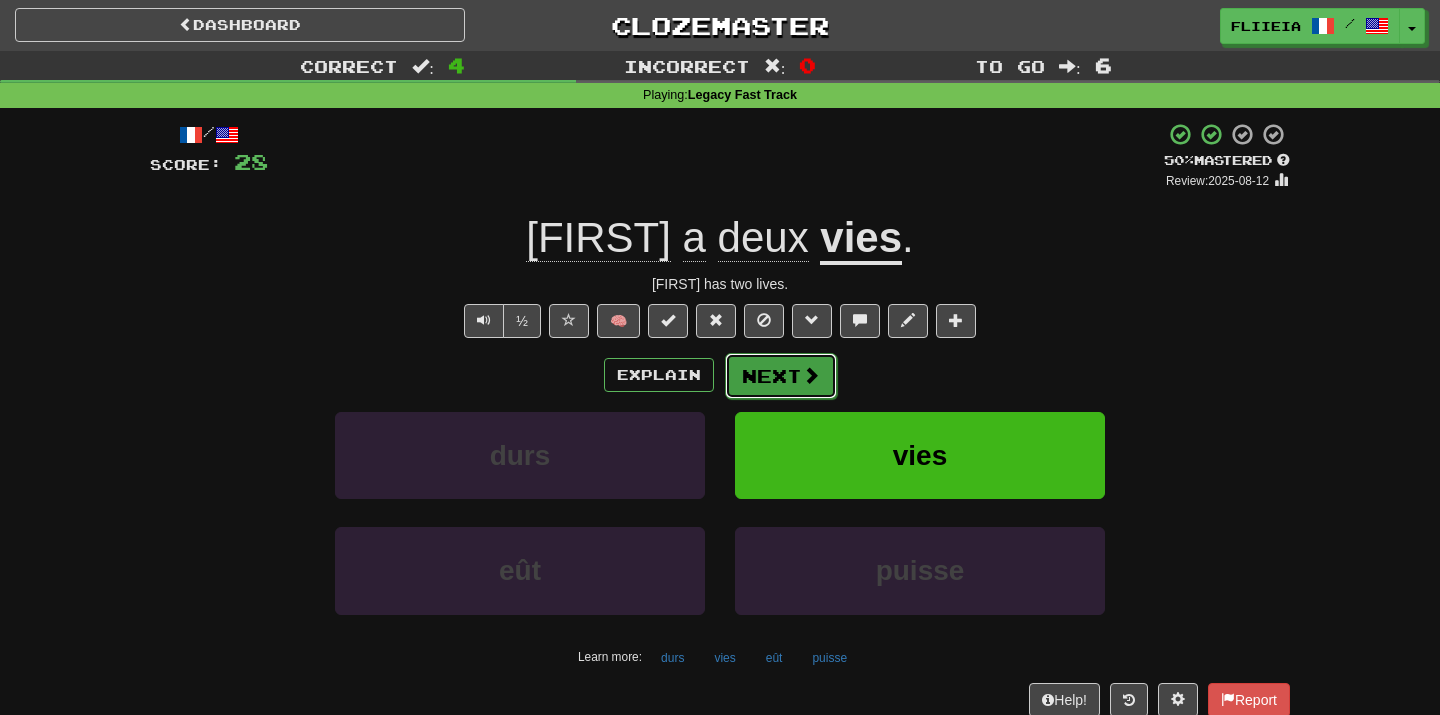 click on "Next" at bounding box center [781, 376] 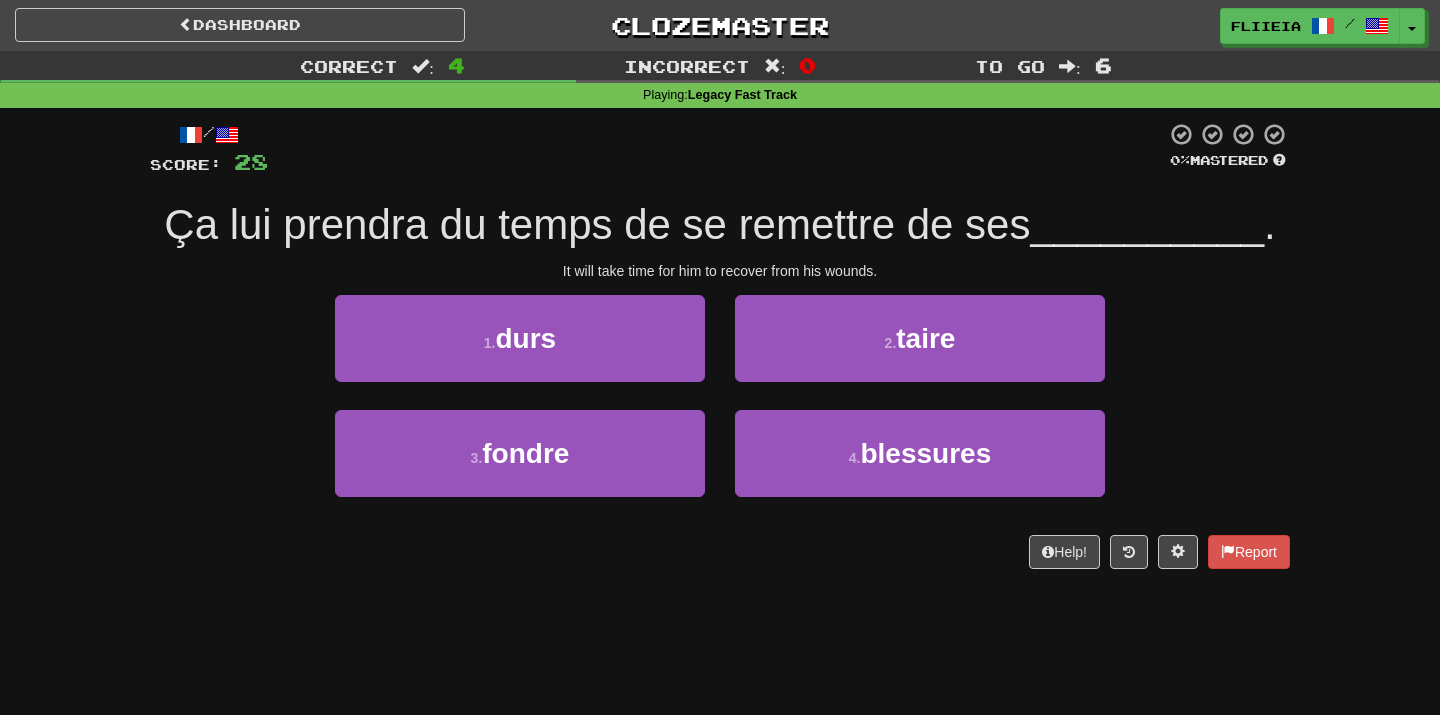 click on "1 .  durs" at bounding box center [520, 352] 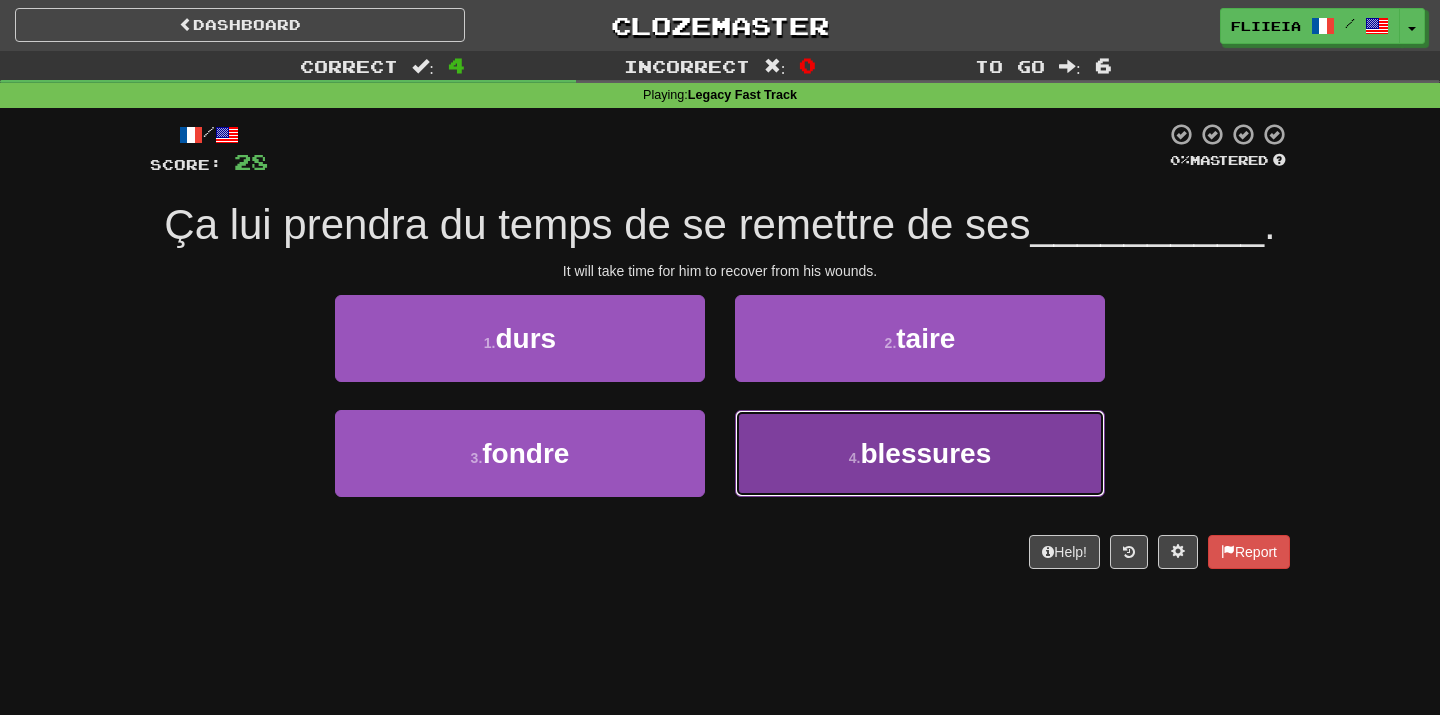 click on "4 .  blessures" at bounding box center (920, 453) 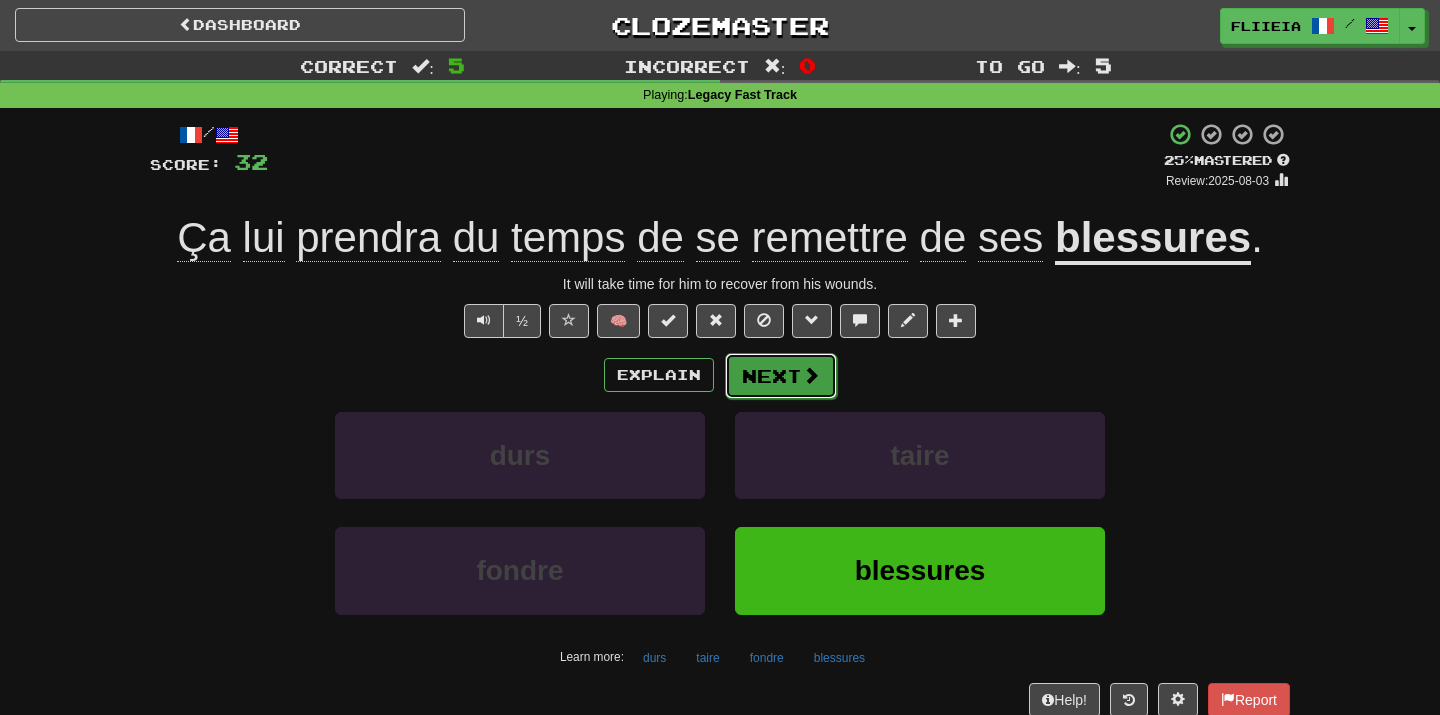 click on "Next" at bounding box center (781, 376) 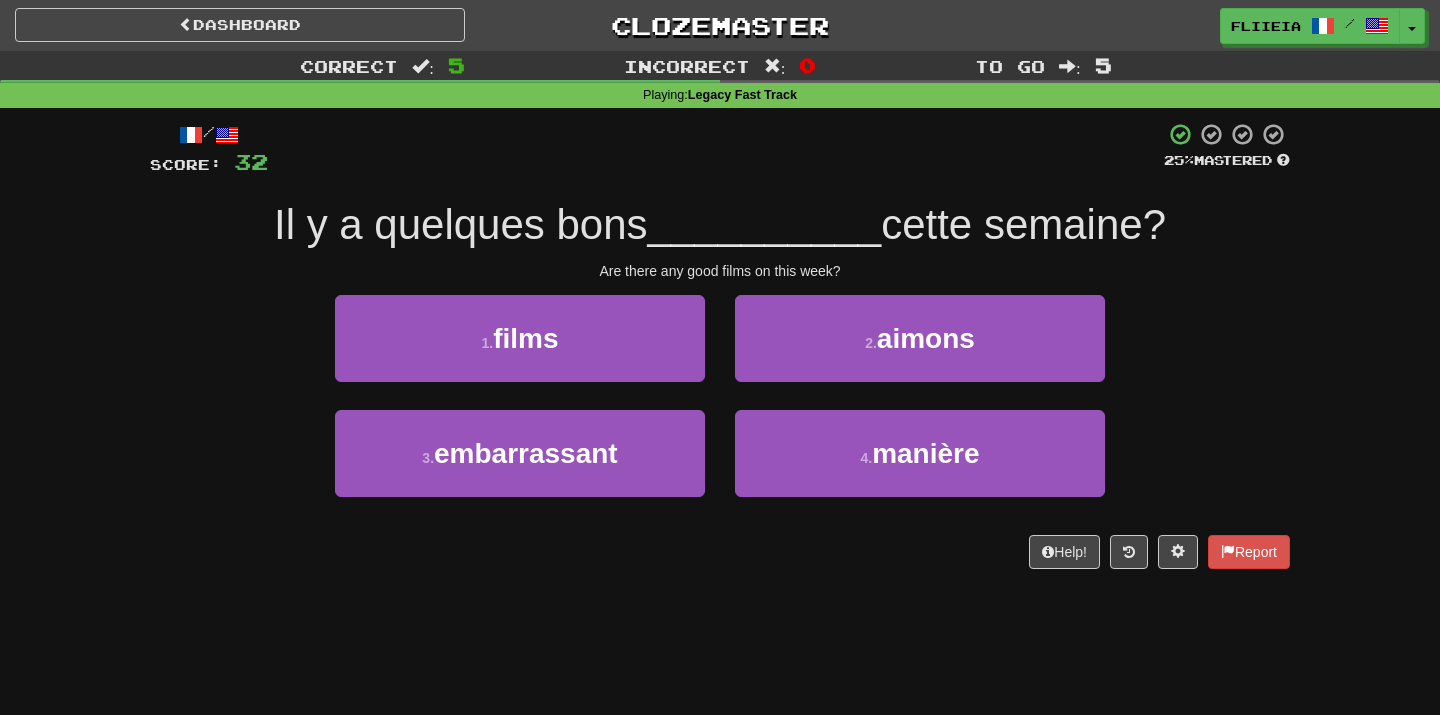 click on "2 .  aimons" at bounding box center [920, 352] 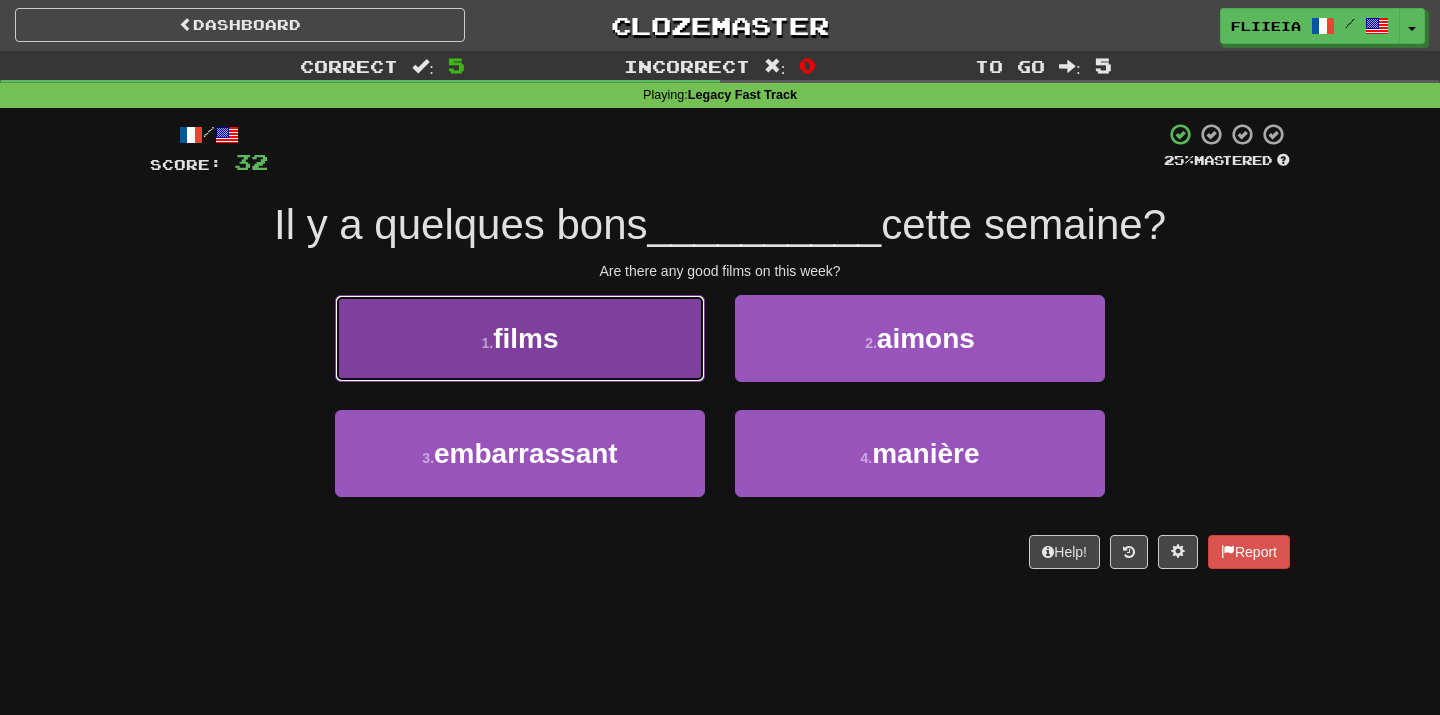 click on "1 .  films" at bounding box center (520, 338) 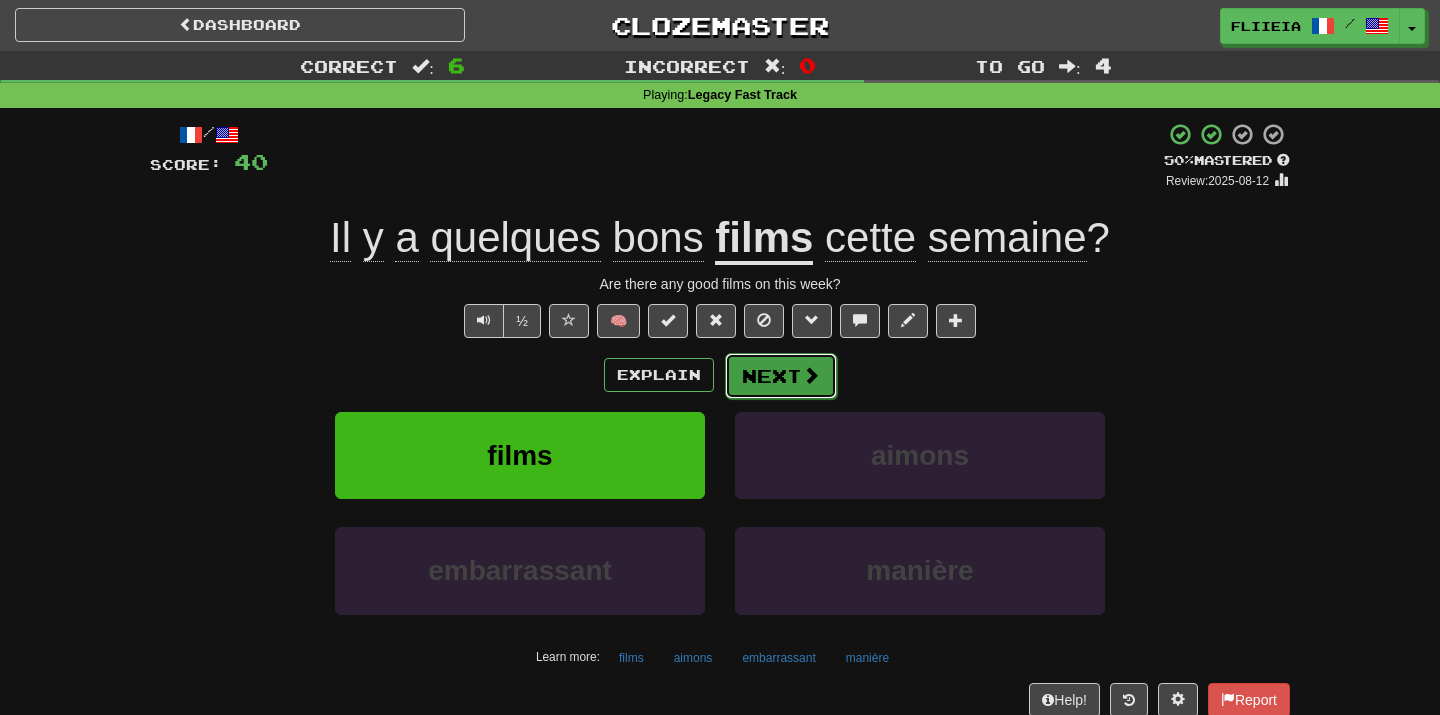 click on "Next" at bounding box center [781, 376] 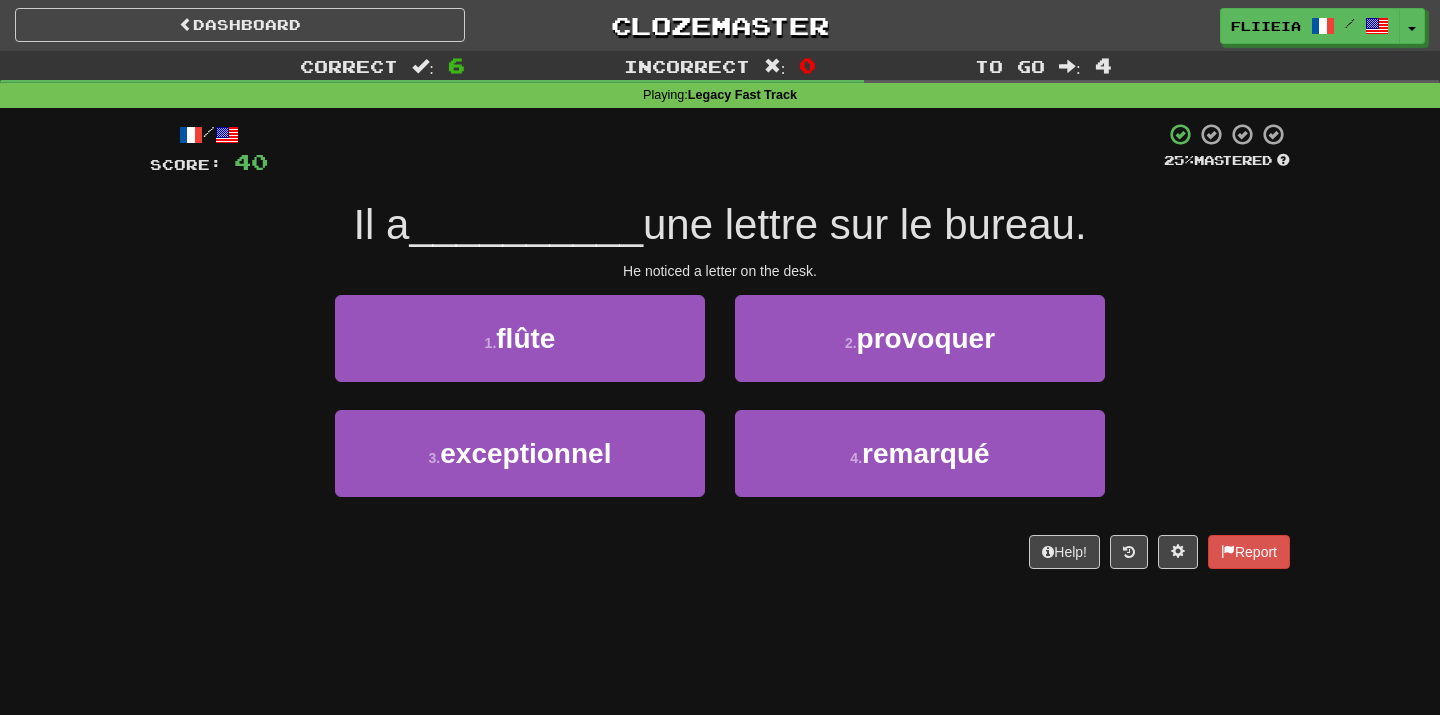 click on "1 .  flûte" at bounding box center [520, 352] 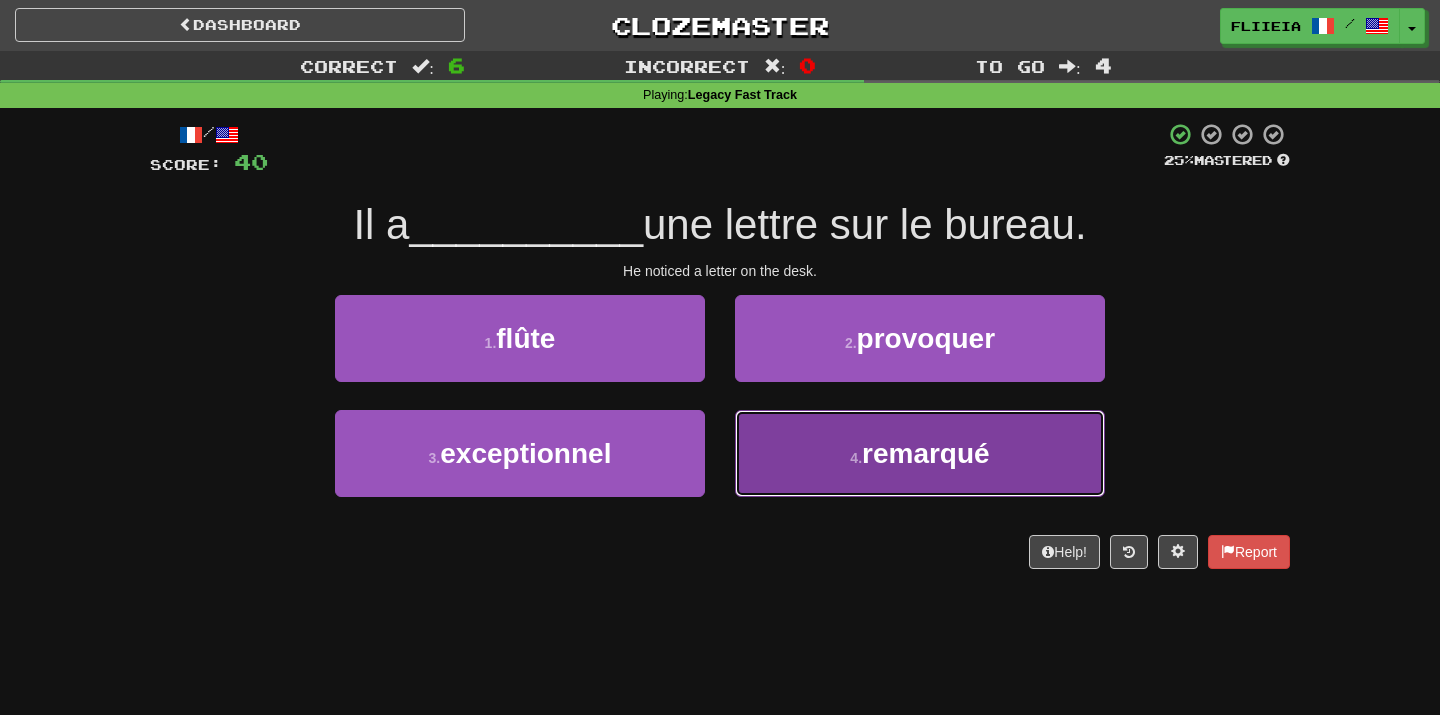 click on "4 .  remarqué" at bounding box center [920, 453] 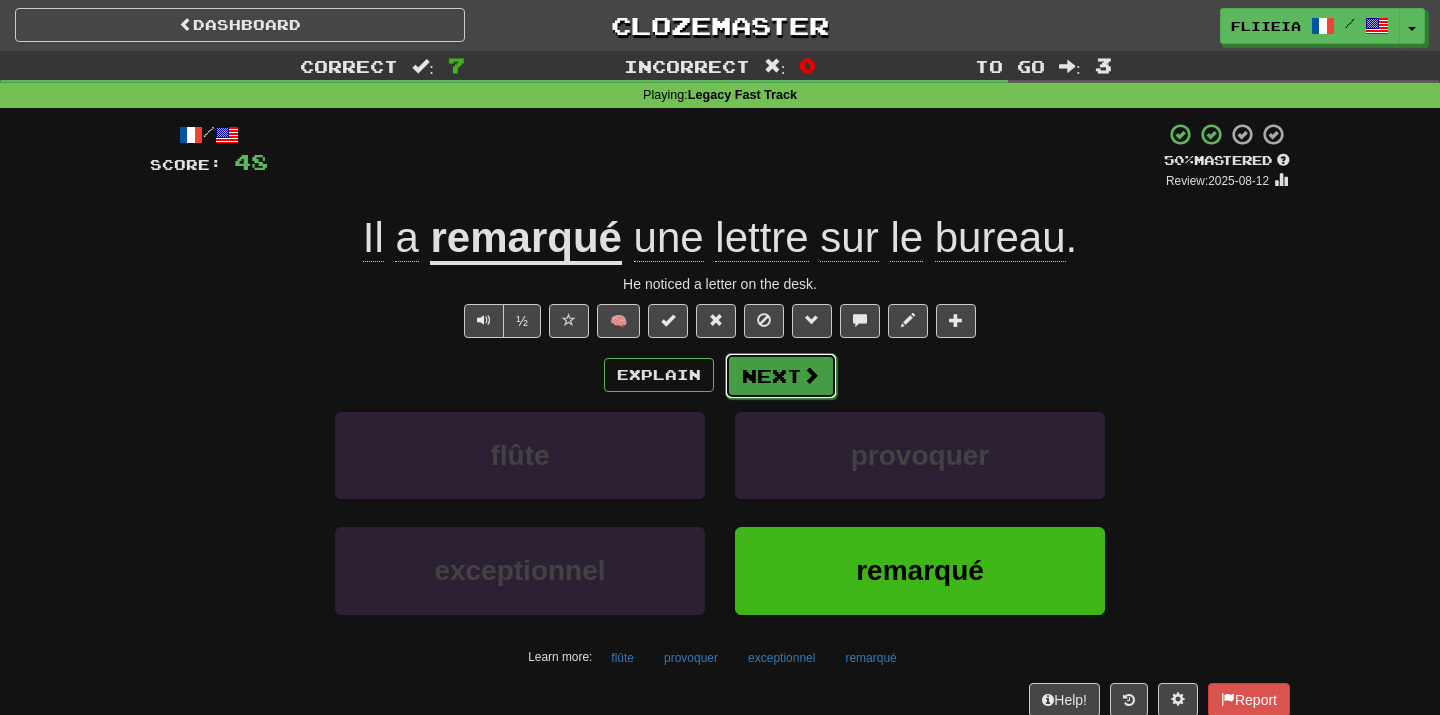 click on "Next" at bounding box center (781, 376) 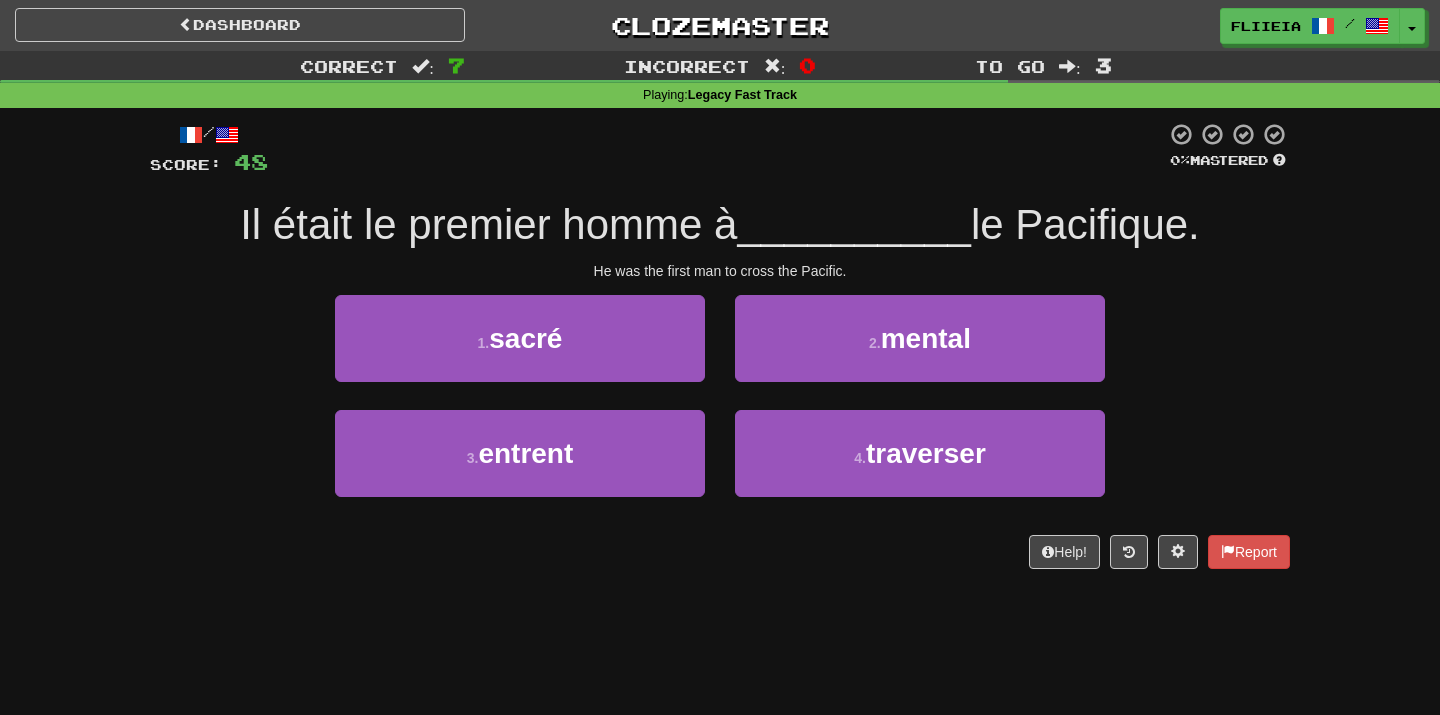 click on "2 .  mental" at bounding box center [920, 352] 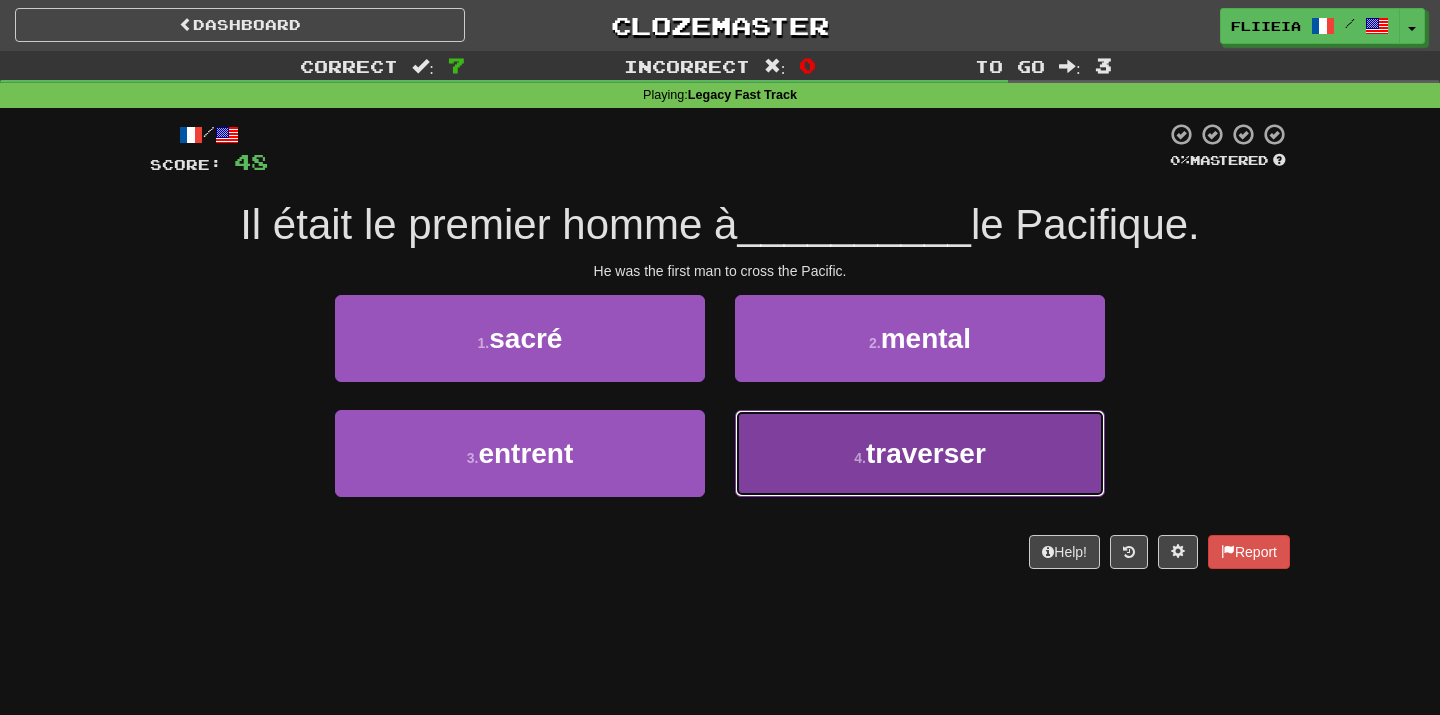 click on "4 .  traverser" at bounding box center [920, 453] 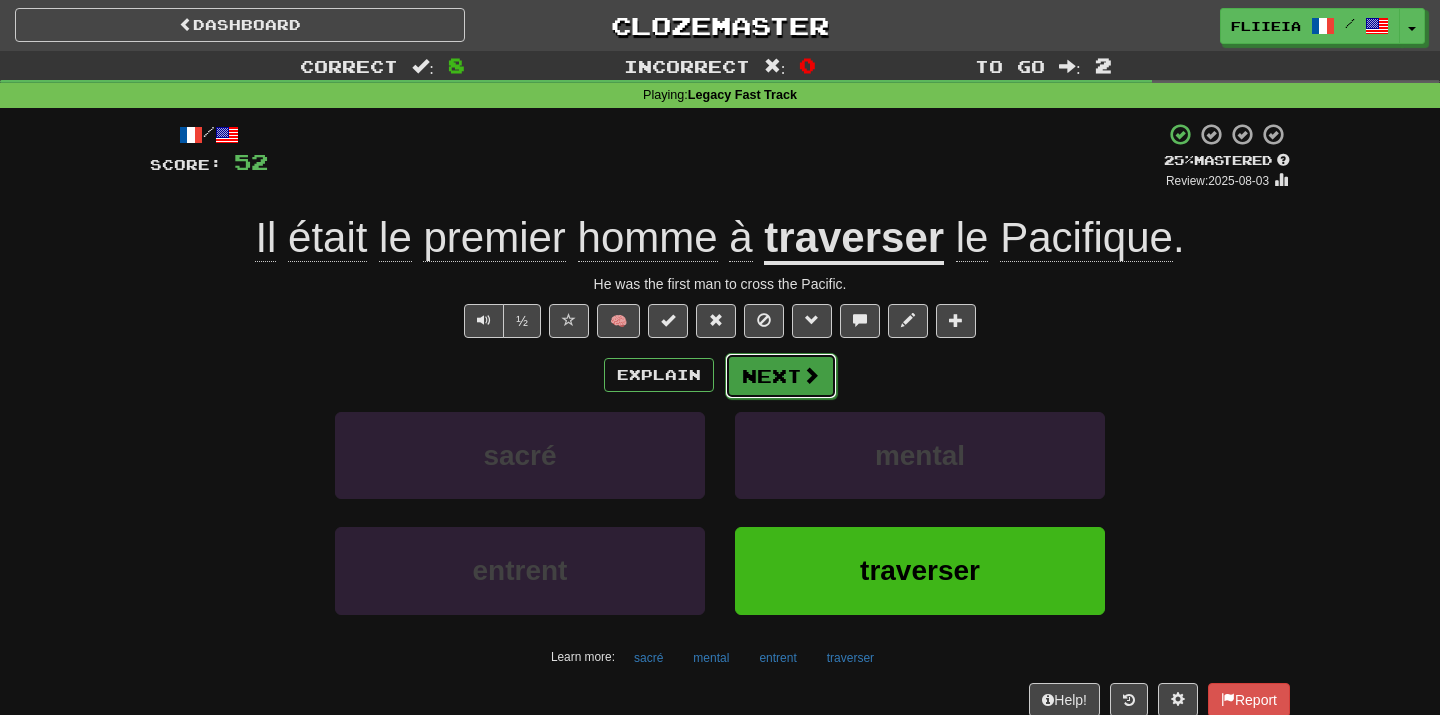 click on "Next" at bounding box center (781, 376) 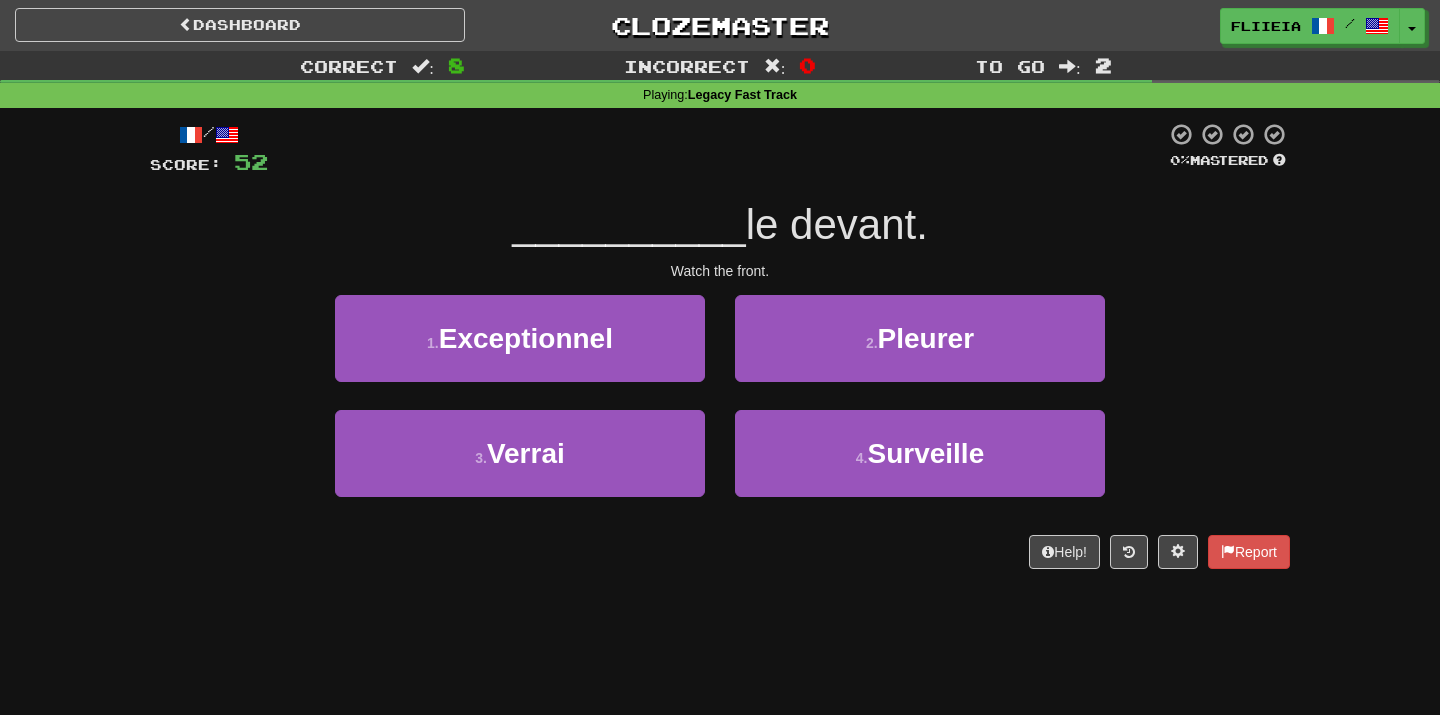 click on "1 .  Exceptionnel" at bounding box center [520, 352] 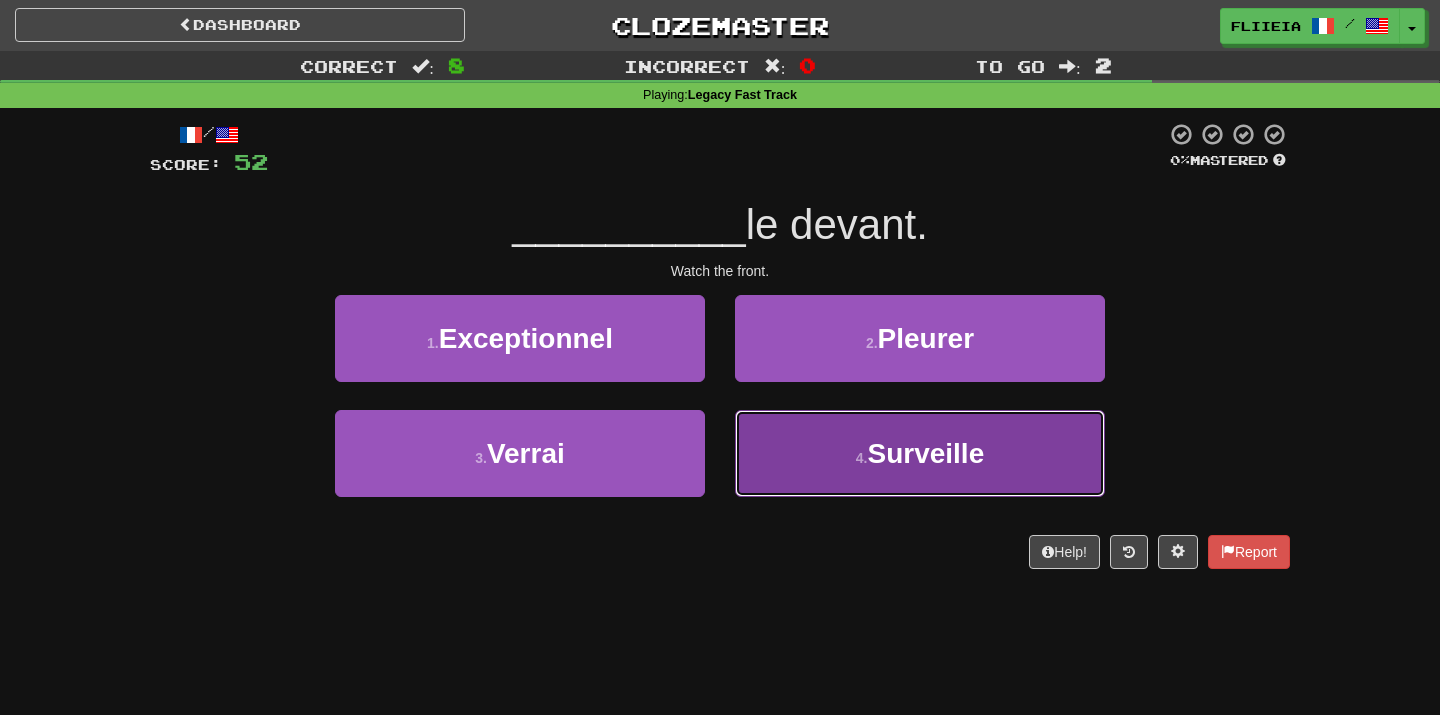 click on "4 .  Surveille" at bounding box center (920, 453) 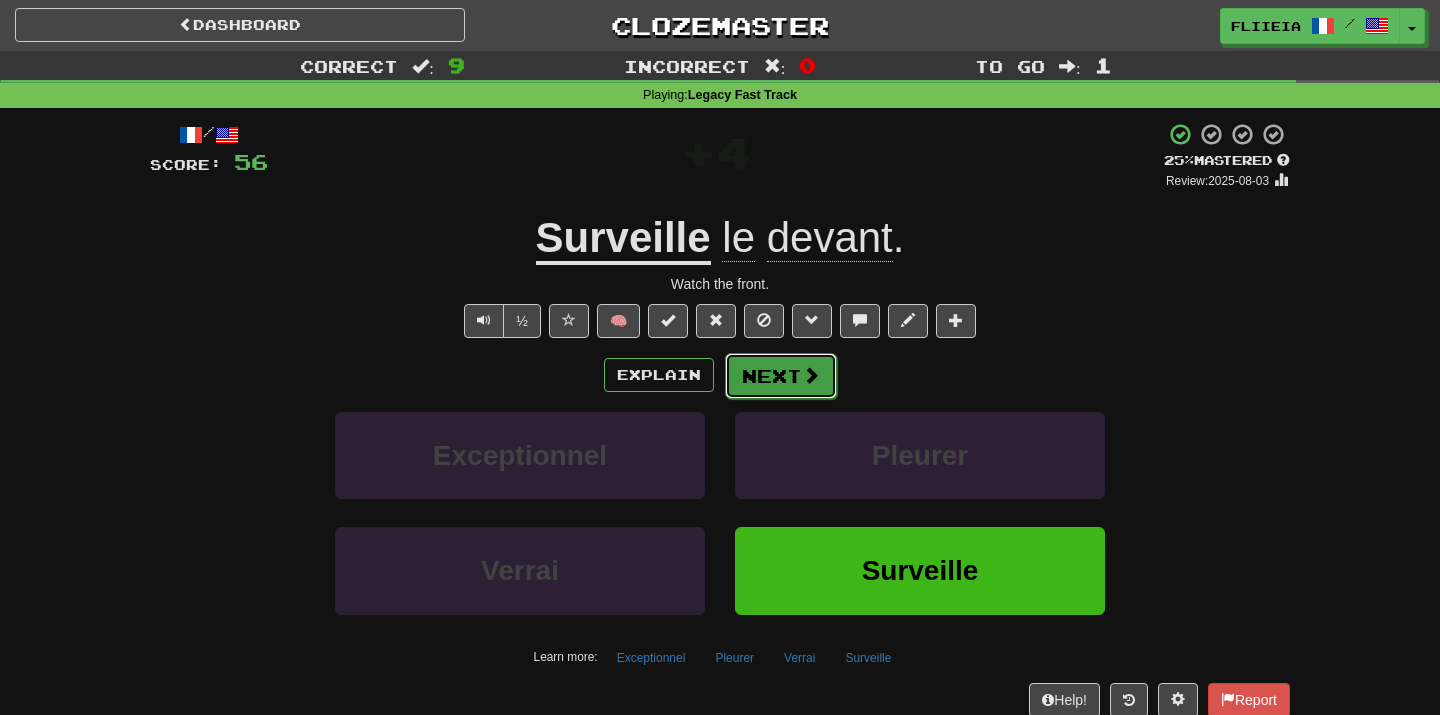 click on "Next" at bounding box center (781, 376) 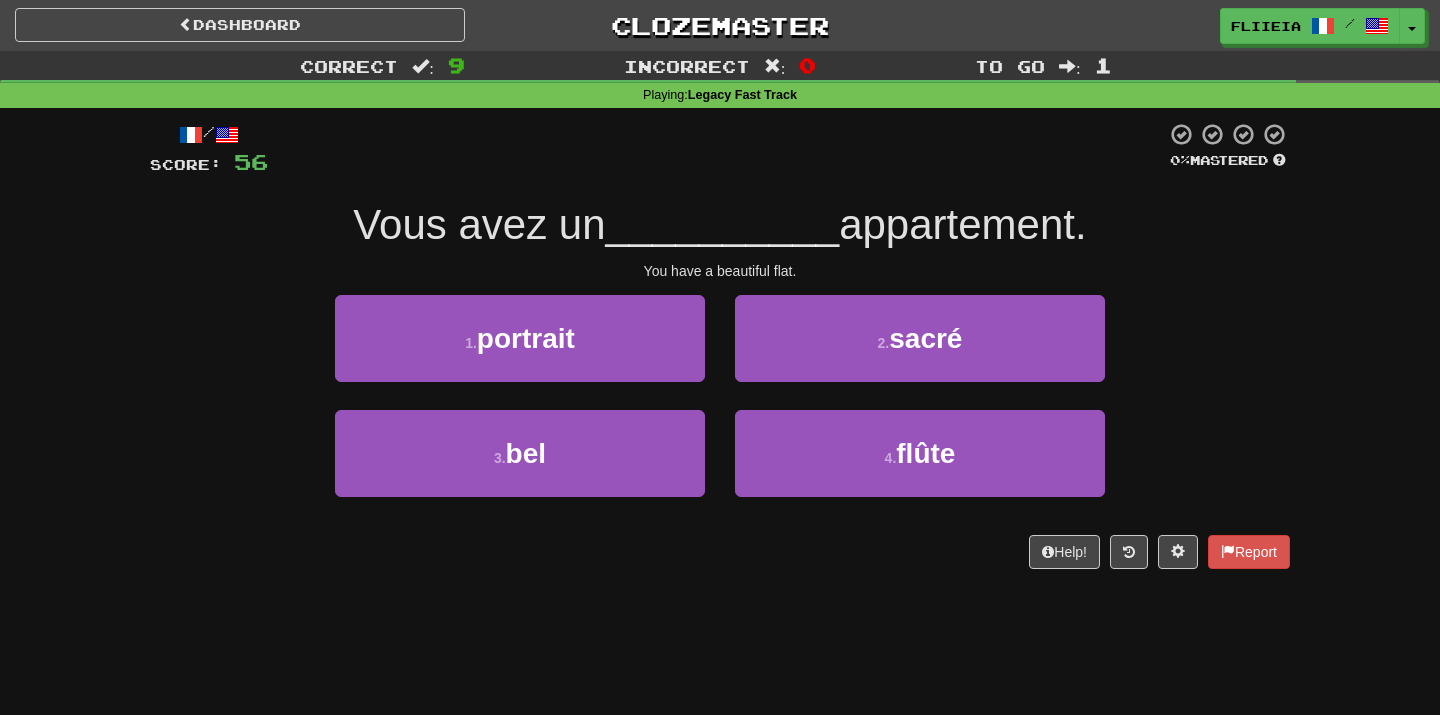 click on "1 .  portrait" at bounding box center (520, 352) 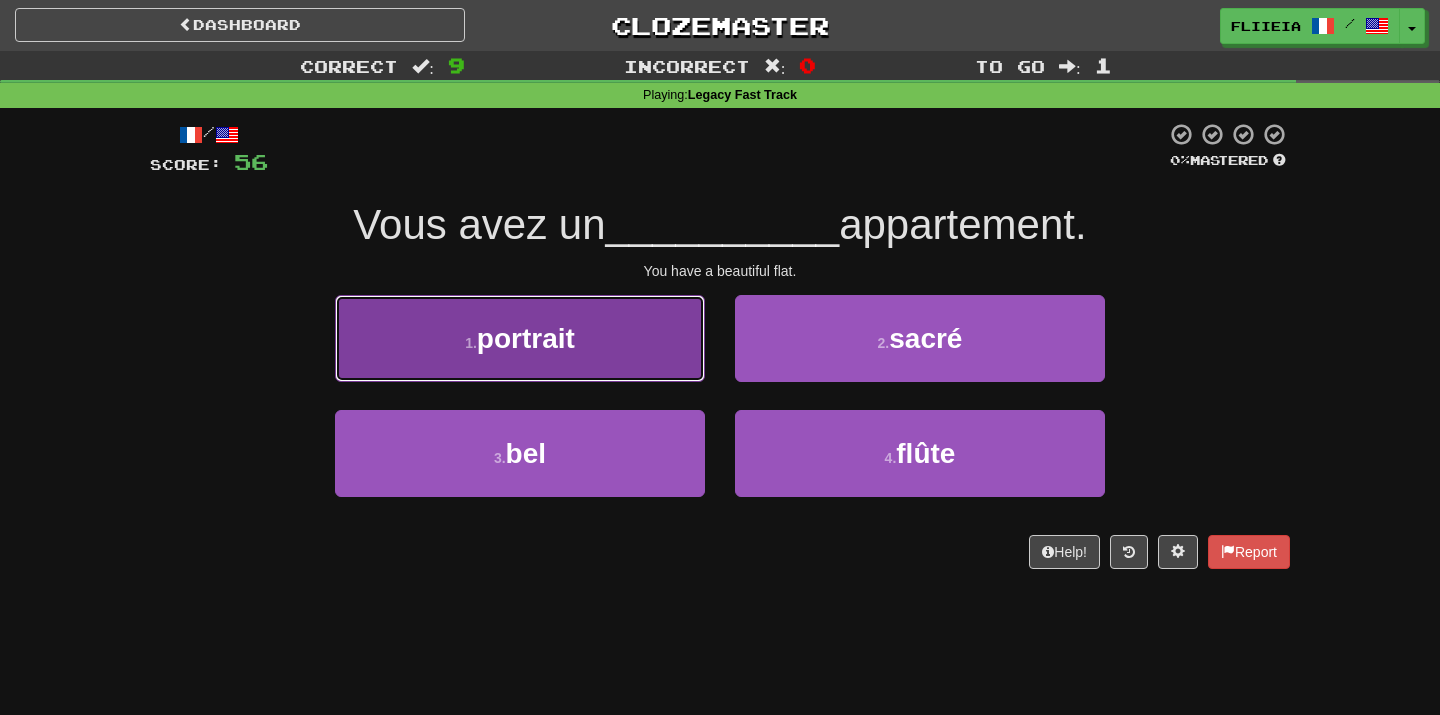 click on "1 .  portrait" at bounding box center (520, 338) 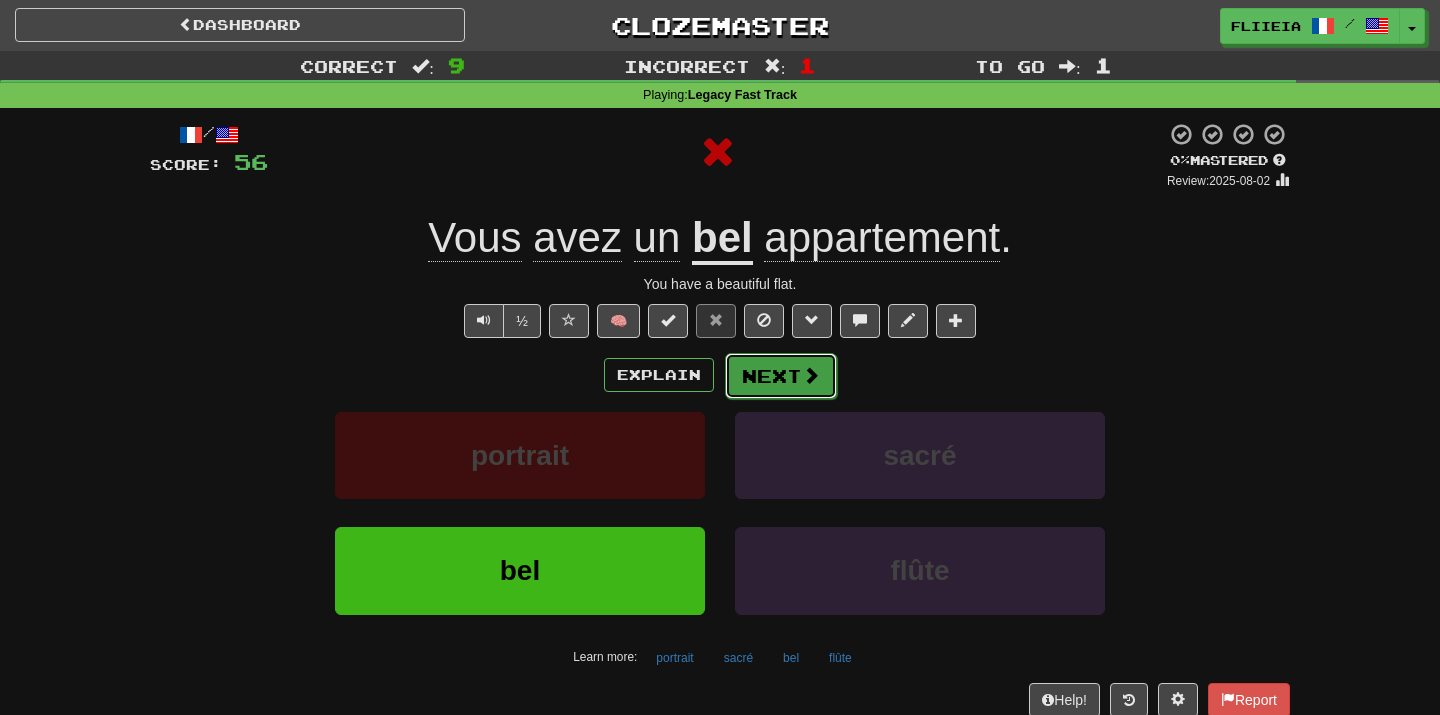click on "Next" at bounding box center (781, 376) 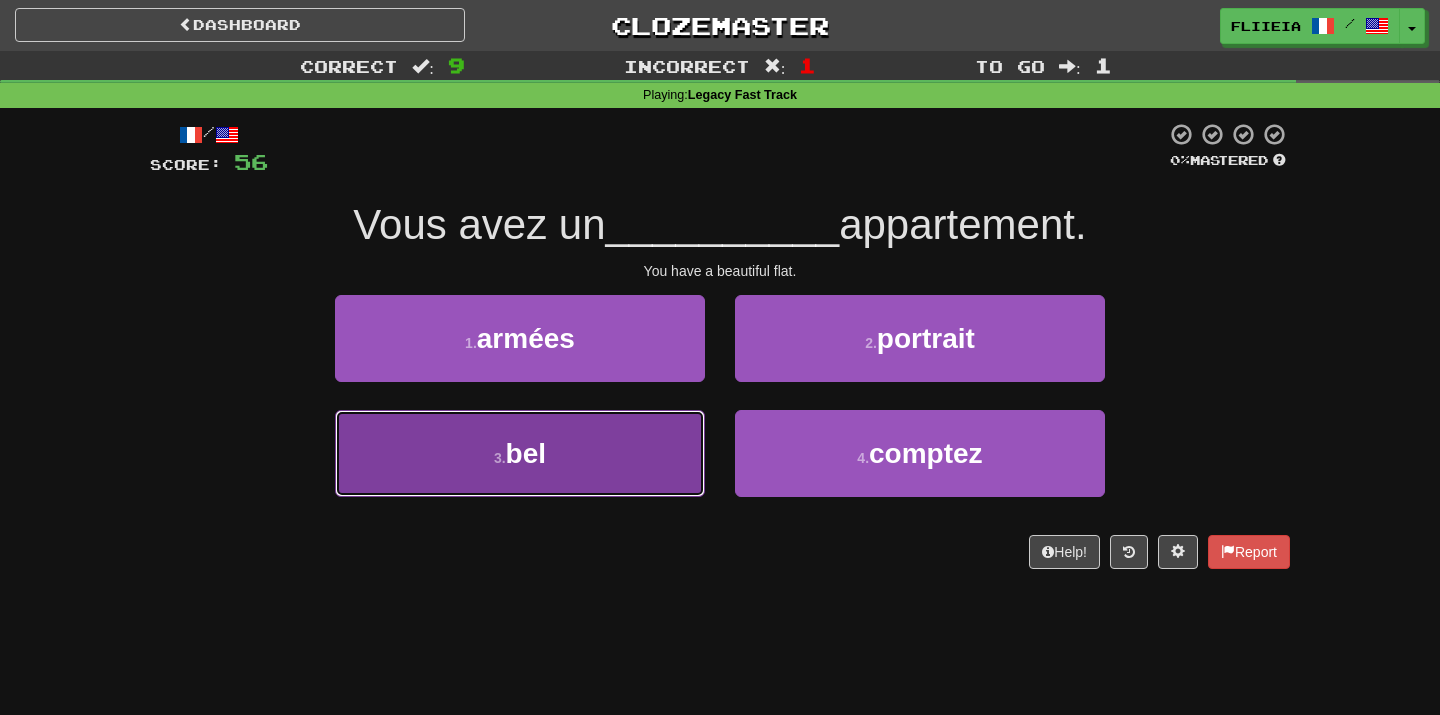 click on "3 .  bel" at bounding box center (520, 453) 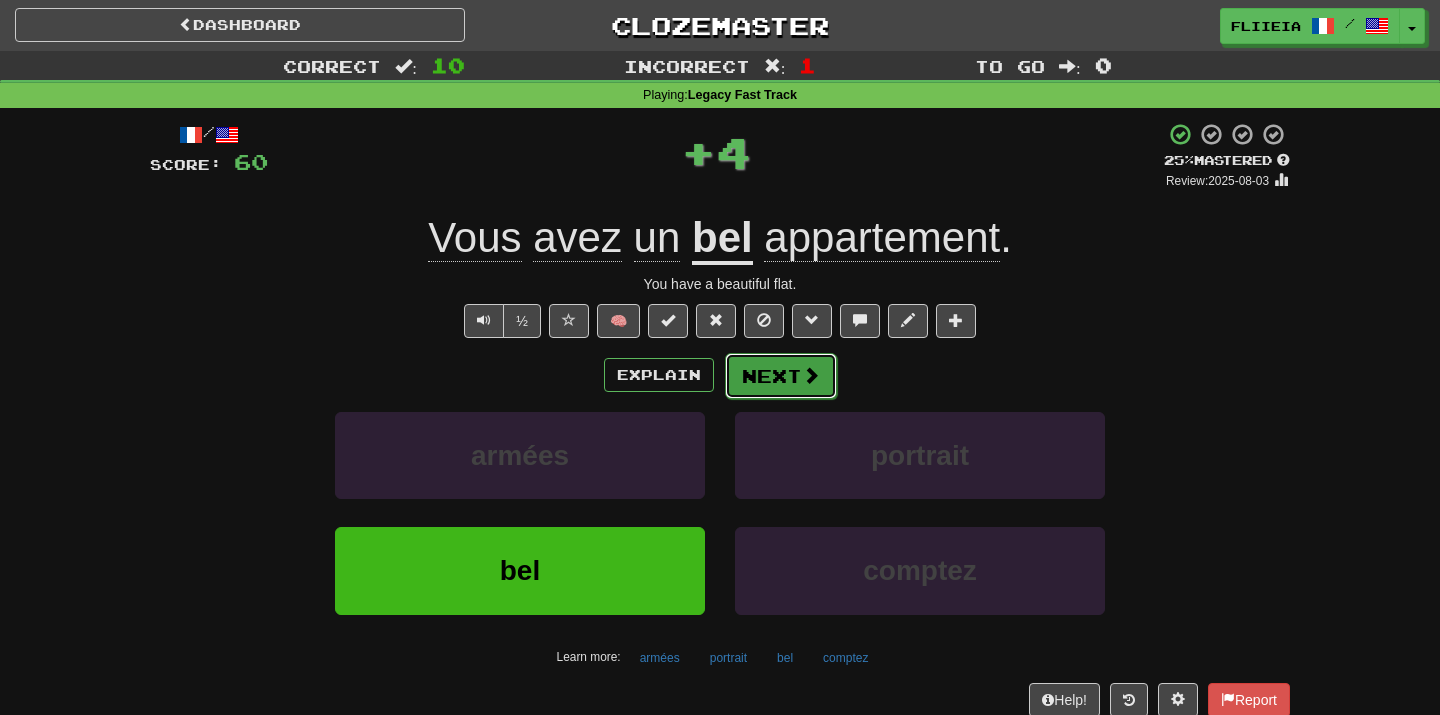 click on "Next" at bounding box center (781, 376) 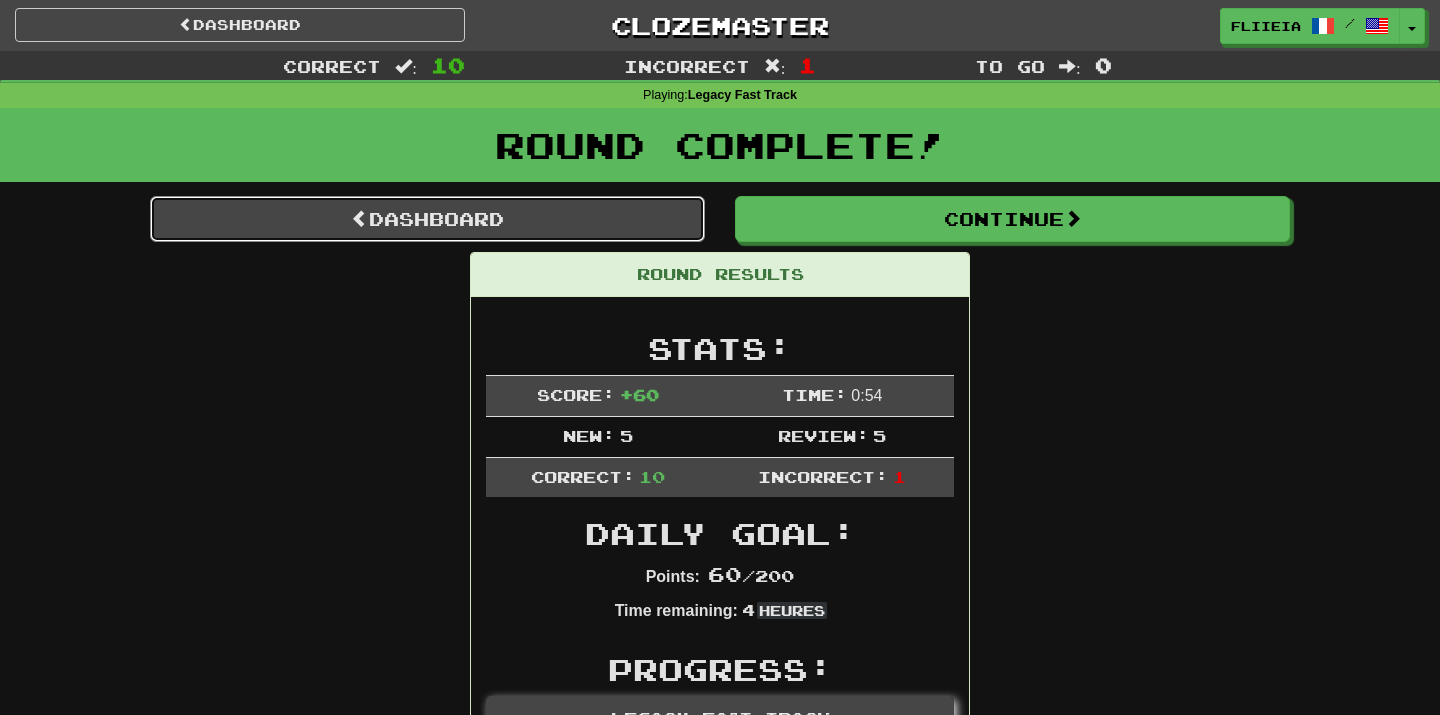 click on "Dashboard" at bounding box center (427, 219) 